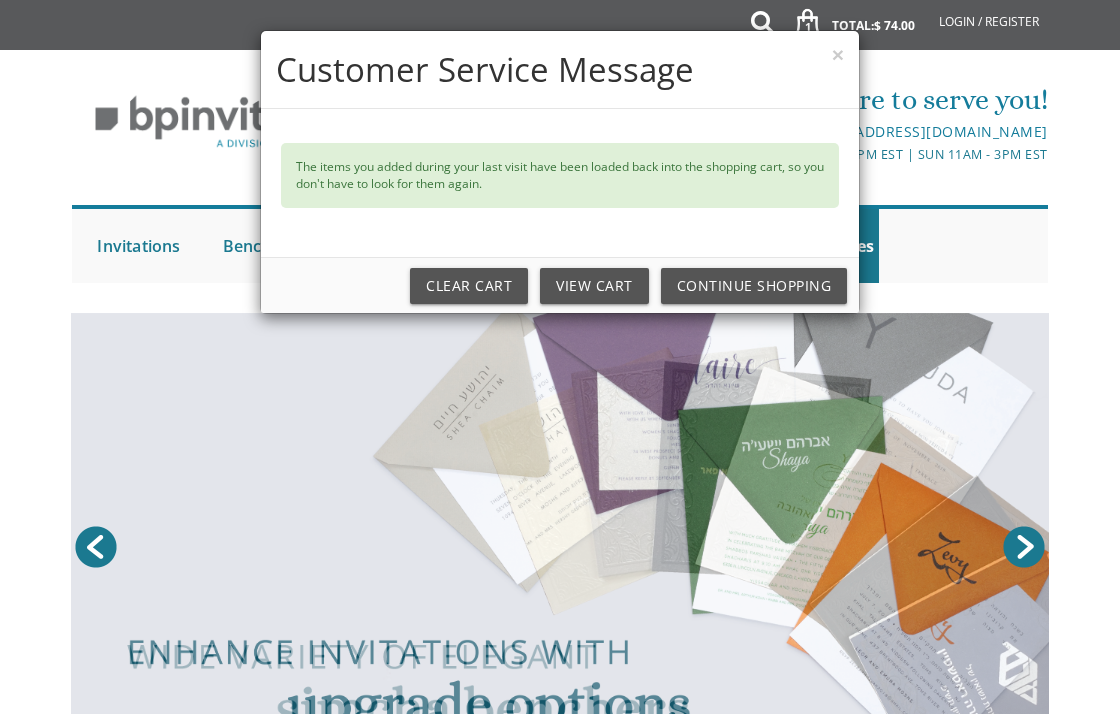 scroll, scrollTop: 0, scrollLeft: 0, axis: both 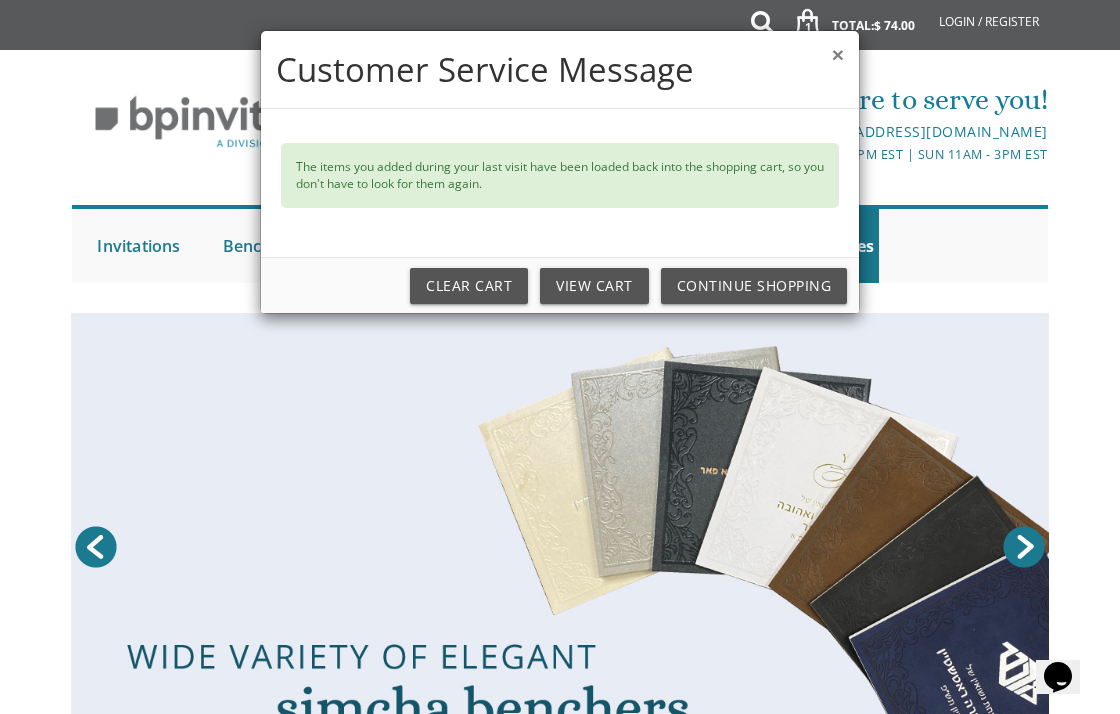 click on "×" at bounding box center [838, 54] 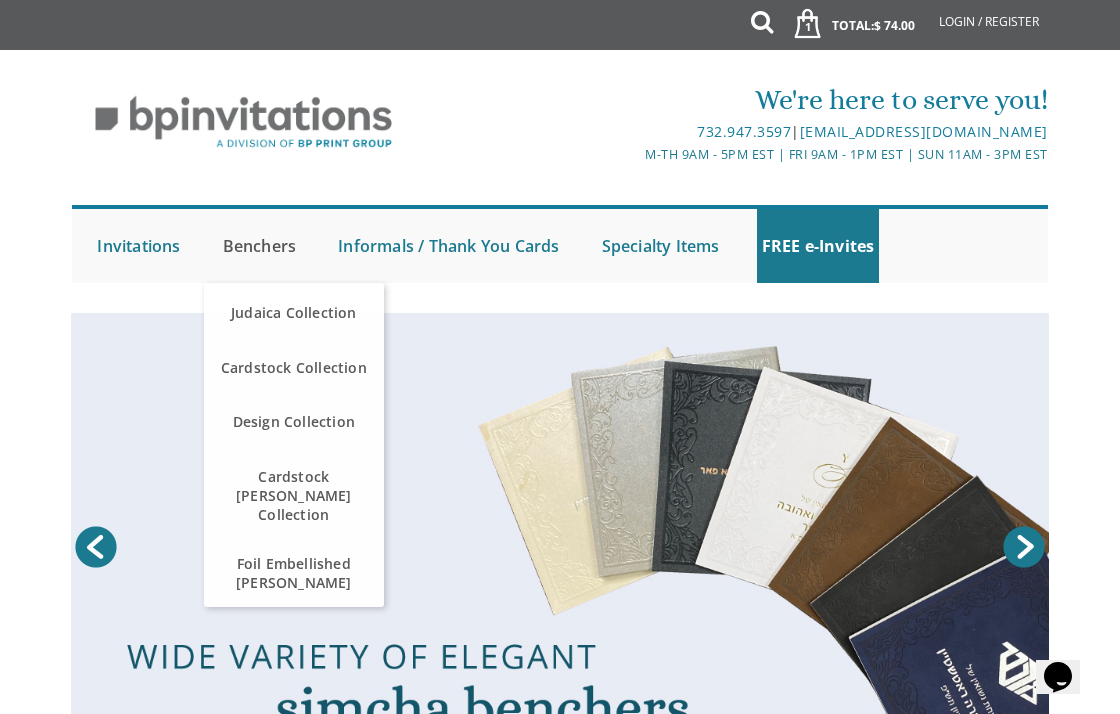 click on "Benchers" at bounding box center (260, 246) 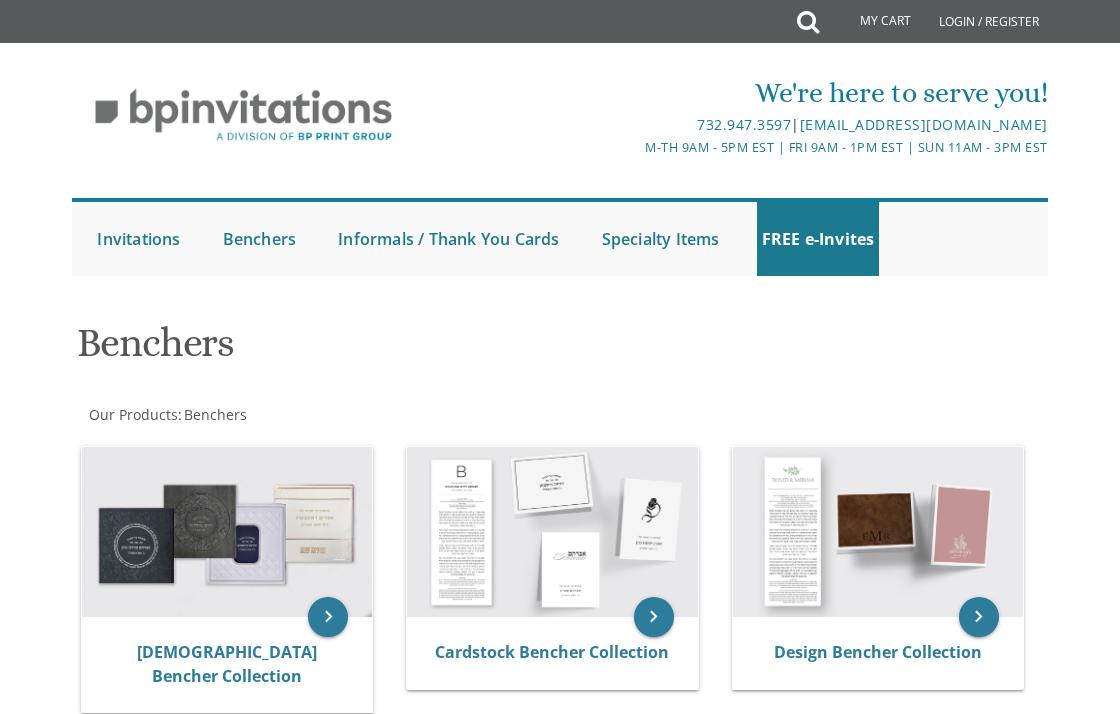scroll, scrollTop: 0, scrollLeft: 0, axis: both 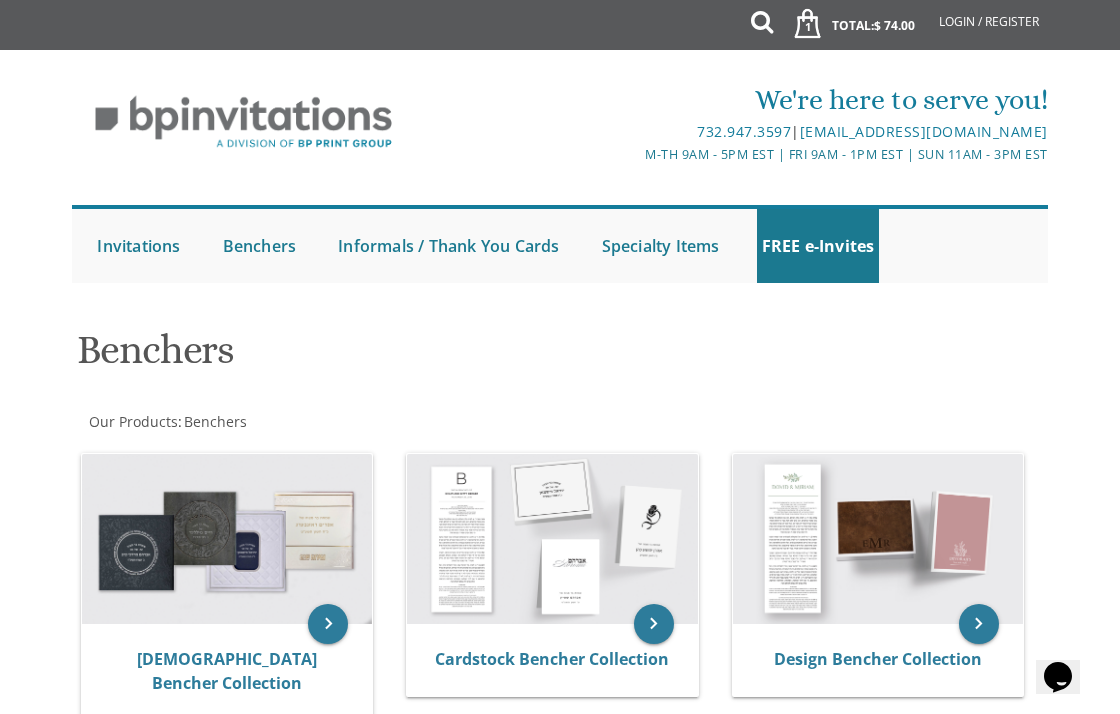 click on "Benchers" at bounding box center (560, 357) 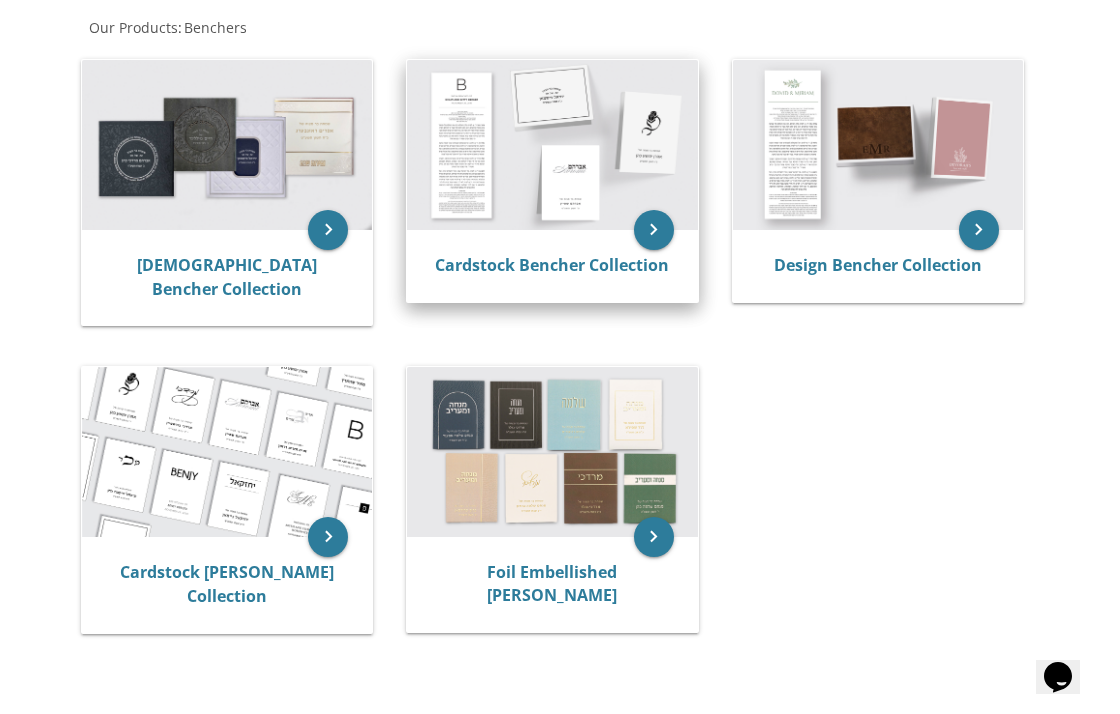 scroll, scrollTop: 404, scrollLeft: 0, axis: vertical 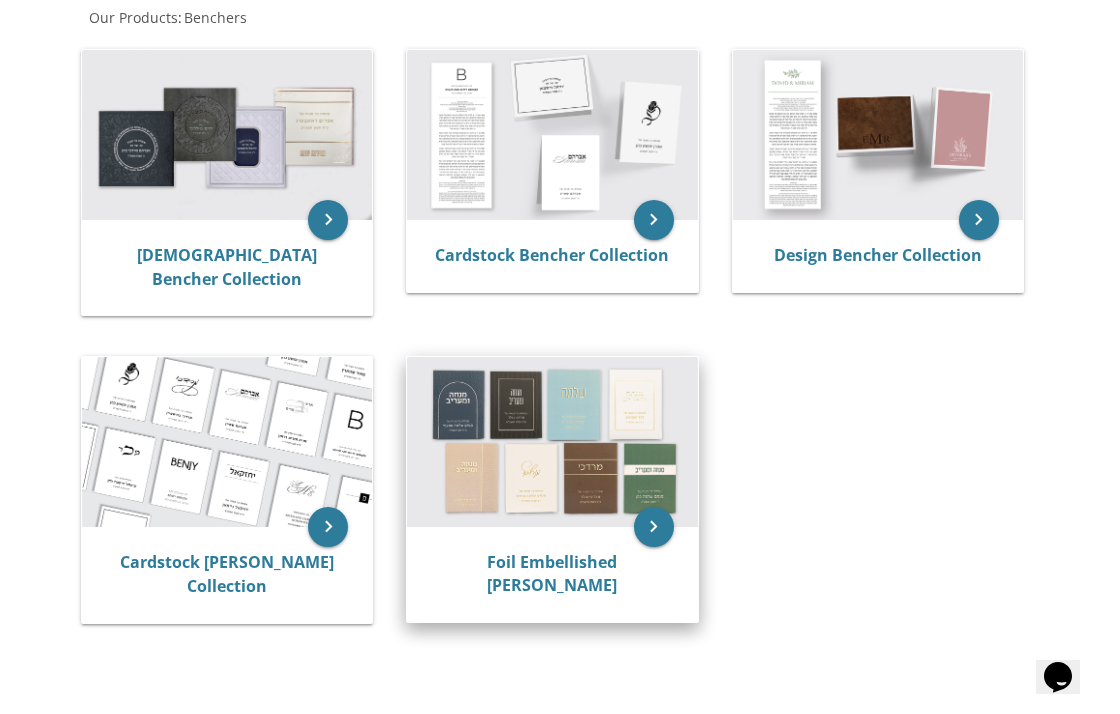 click at bounding box center [552, 441] 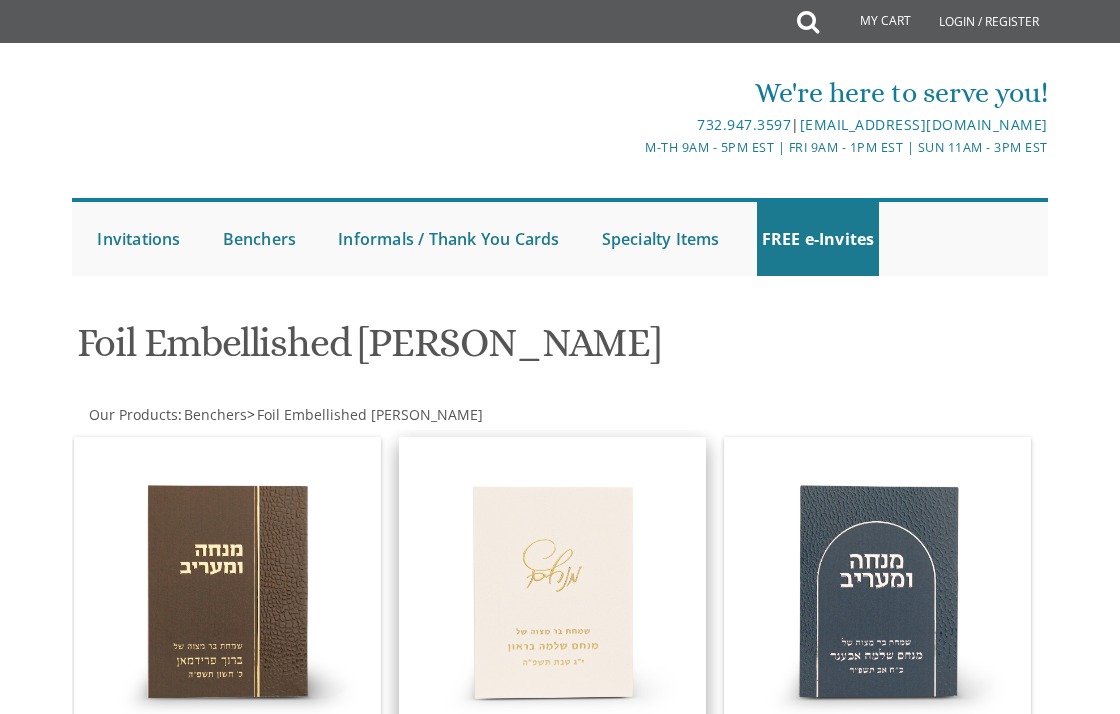 scroll, scrollTop: 0, scrollLeft: 0, axis: both 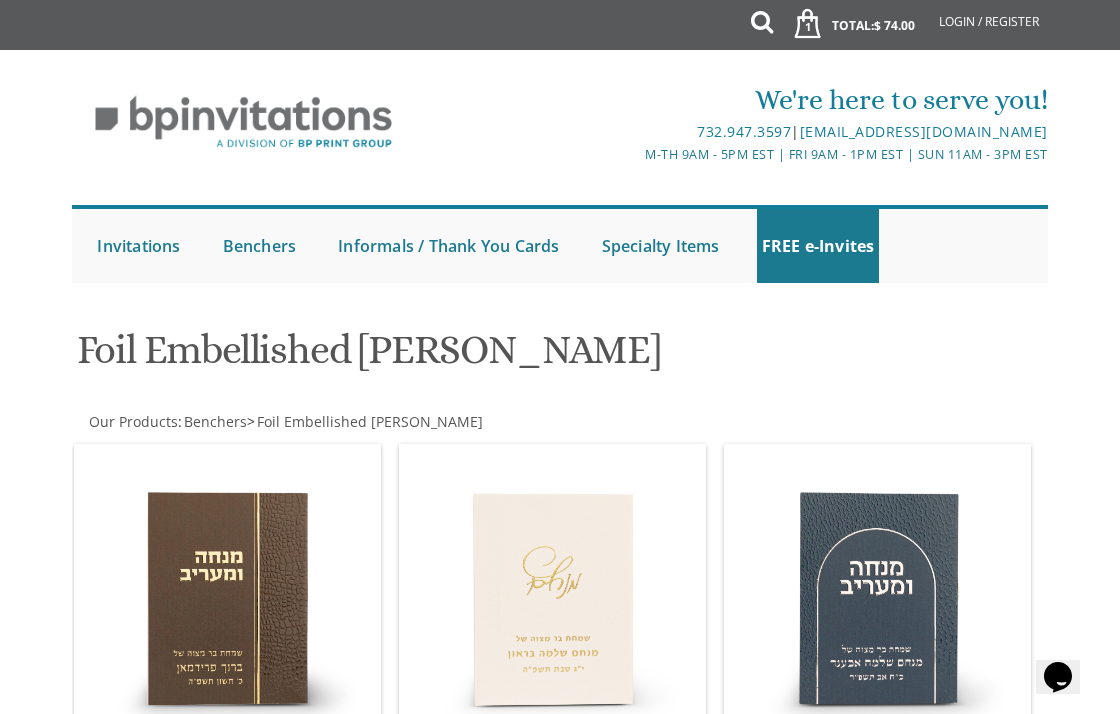 click on "Foil Embellished [PERSON_NAME]" at bounding box center (560, 357) 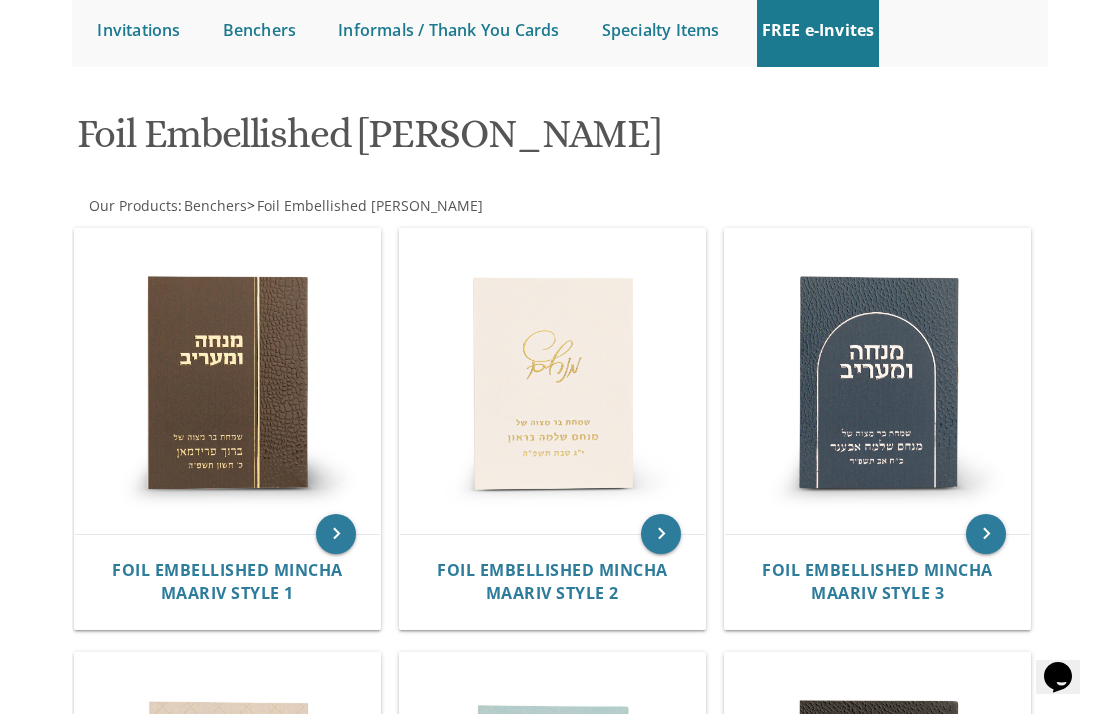 scroll, scrollTop: 224, scrollLeft: 0, axis: vertical 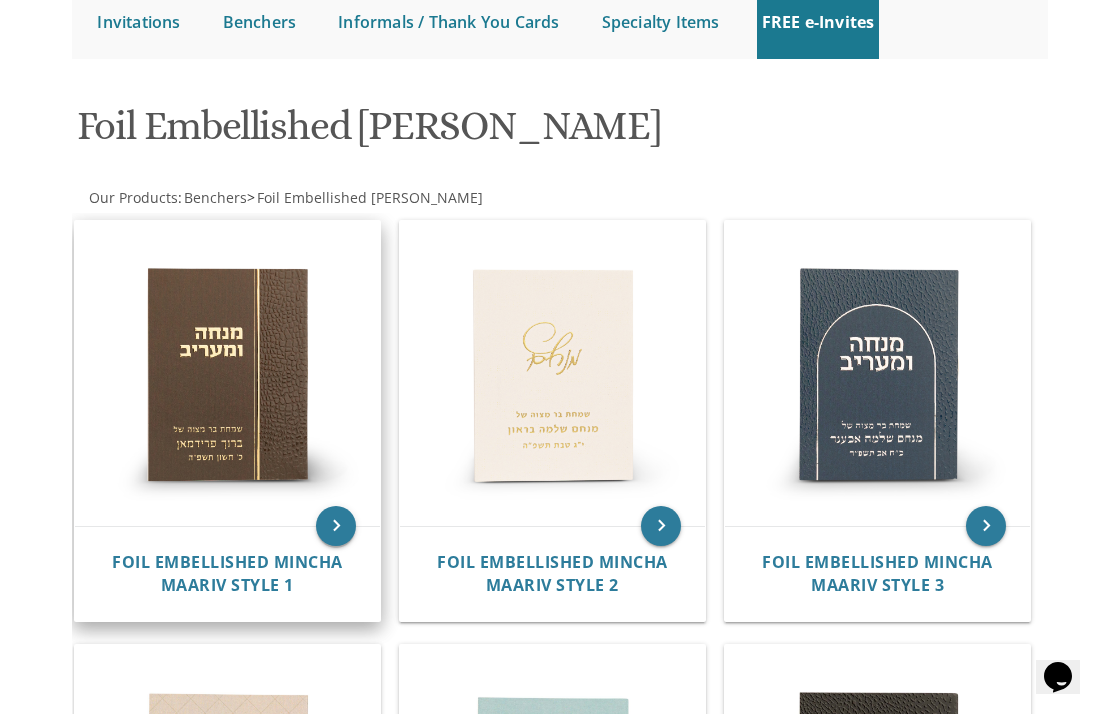 click on "keyboard_arrow_right" at bounding box center [336, 526] 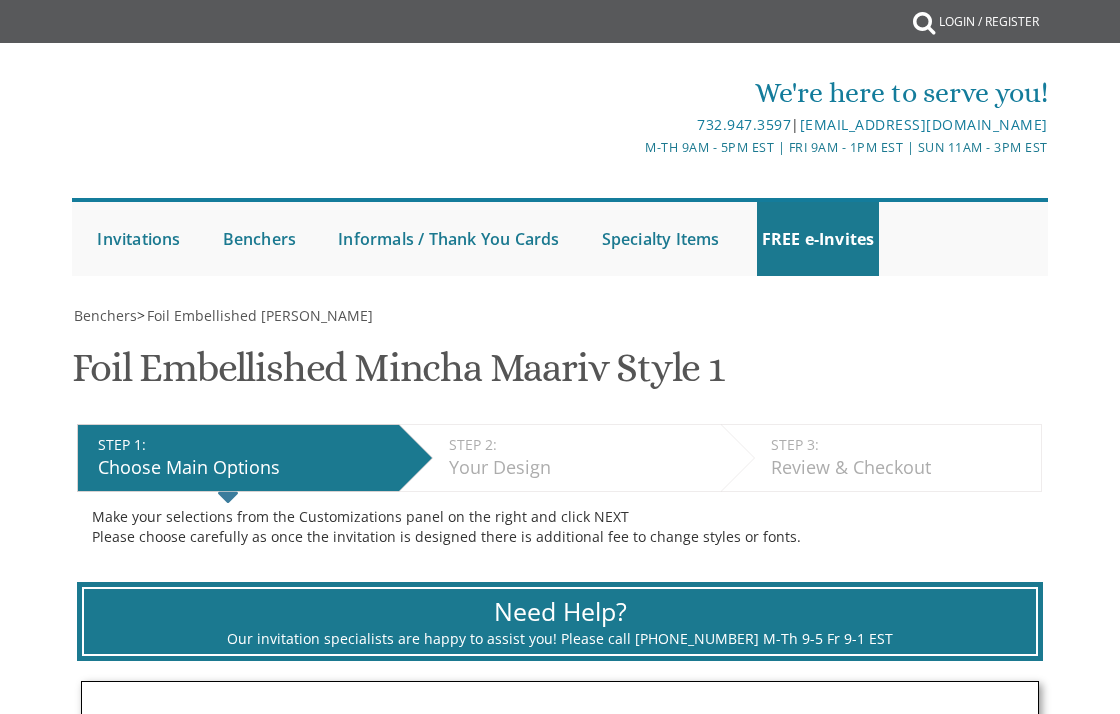 scroll, scrollTop: 0, scrollLeft: 0, axis: both 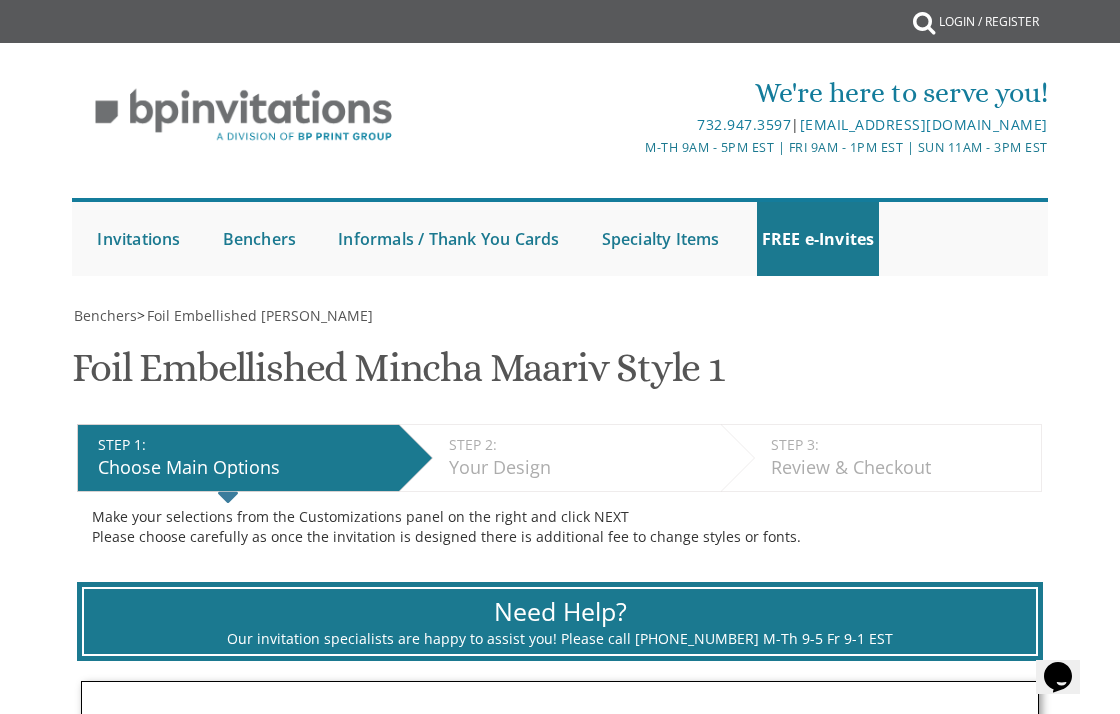 click on "My Cart
{{shoppingcart.totalQuantityDisplay}}
Total:
{{shoppingcart.subtotal}}
{{shoppingcart.total}}
{{shoppingcartitem.description}}
Qty. {{shoppingcartitem.quantity}}
{{productoption.name}}" at bounding box center [560, 1579] 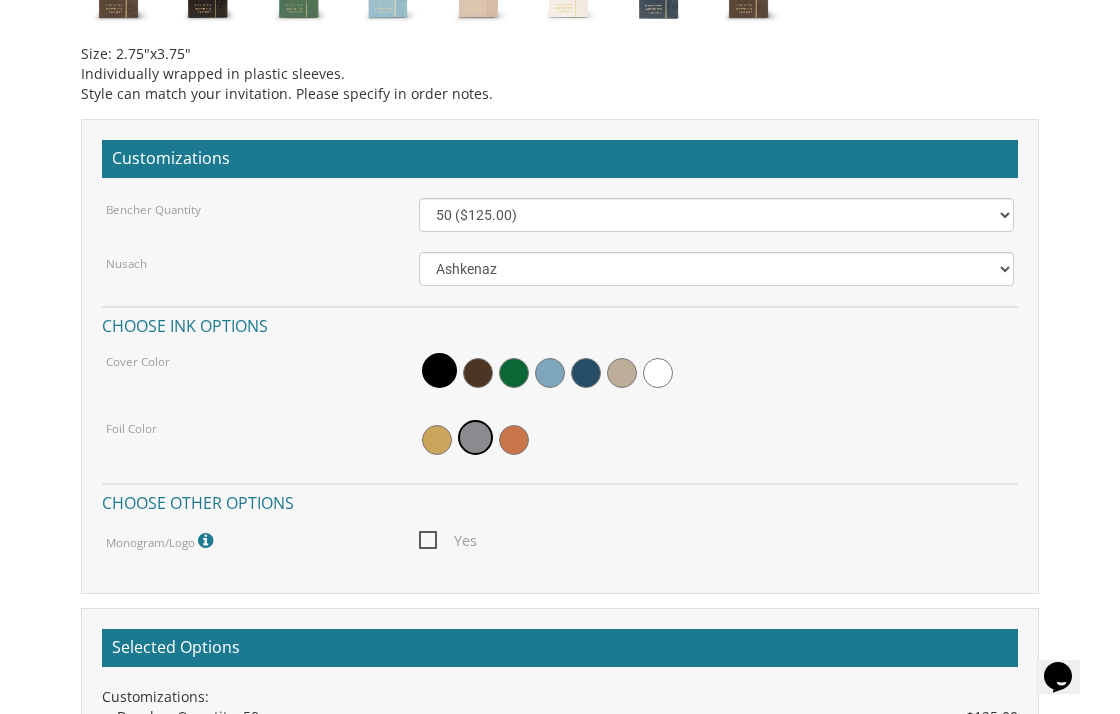 scroll, scrollTop: 1732, scrollLeft: 0, axis: vertical 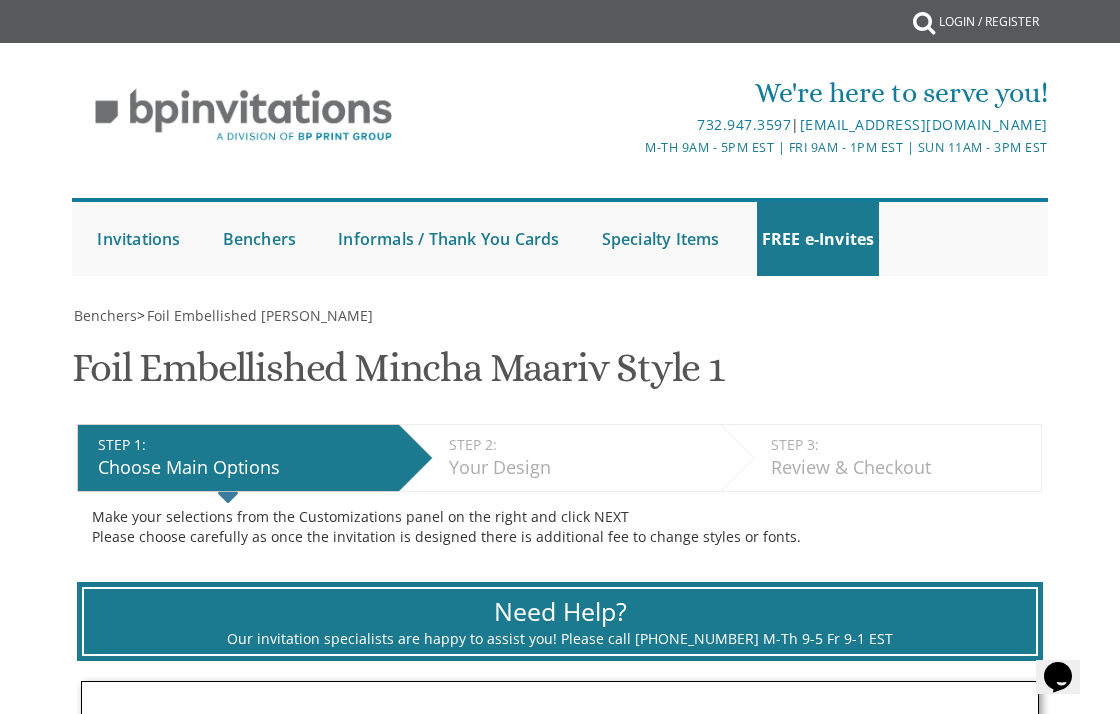 drag, startPoint x: 620, startPoint y: 91, endPoint x: 532, endPoint y: 389, distance: 310.72174 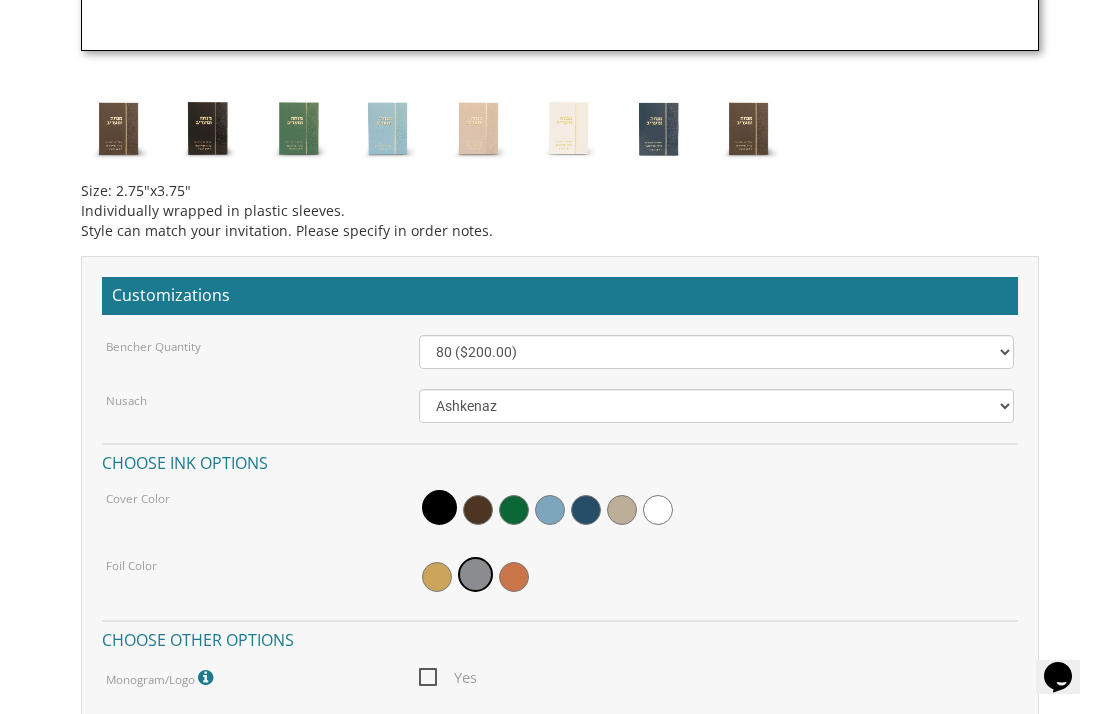 scroll, scrollTop: 1600, scrollLeft: 0, axis: vertical 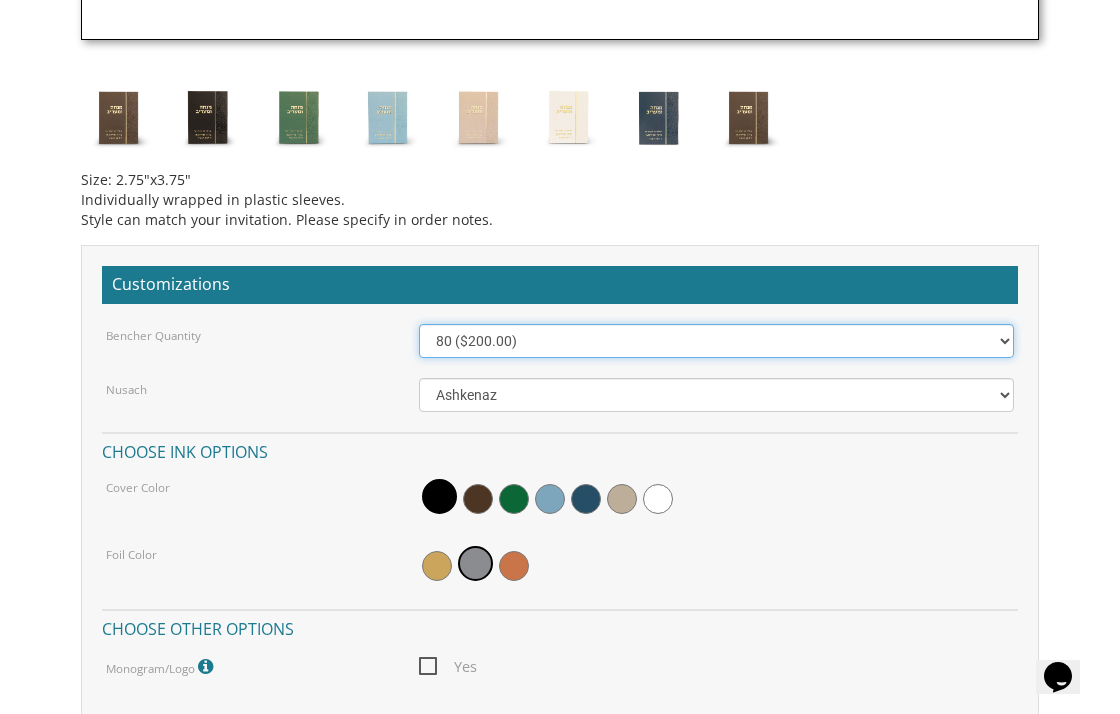 select on "60" 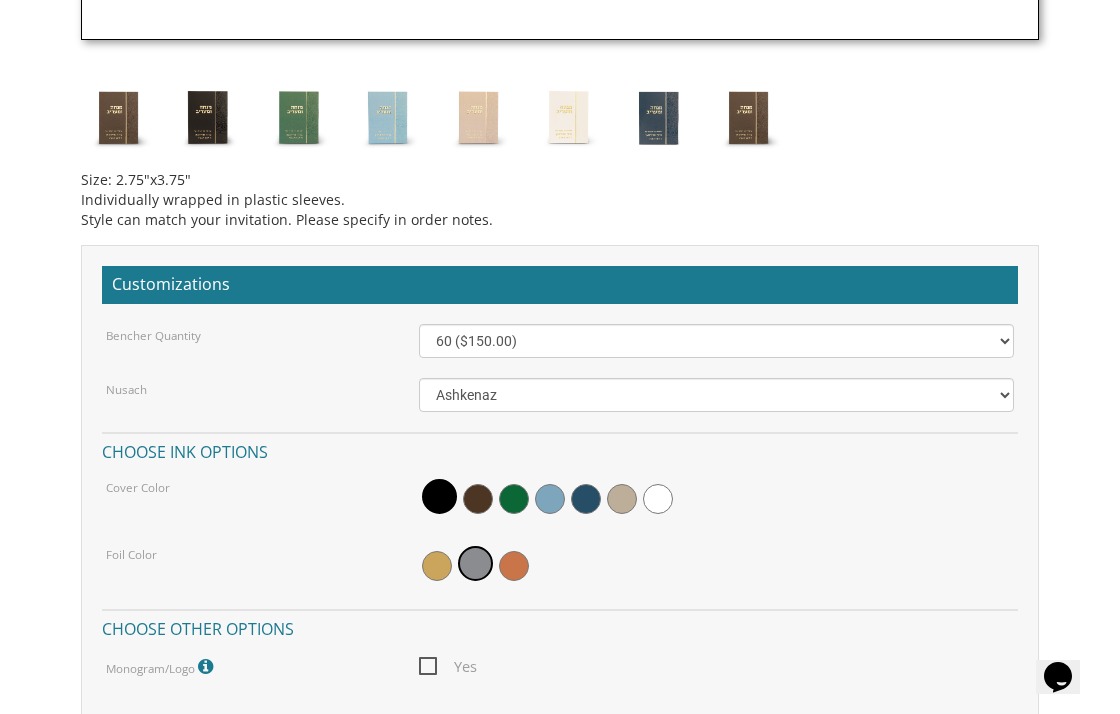 click on "Size: 2.75"x3.75"
Individually wrapped in plastic sleeves.
Style can match your invitation. Please specify in order notes." at bounding box center (560, 192) 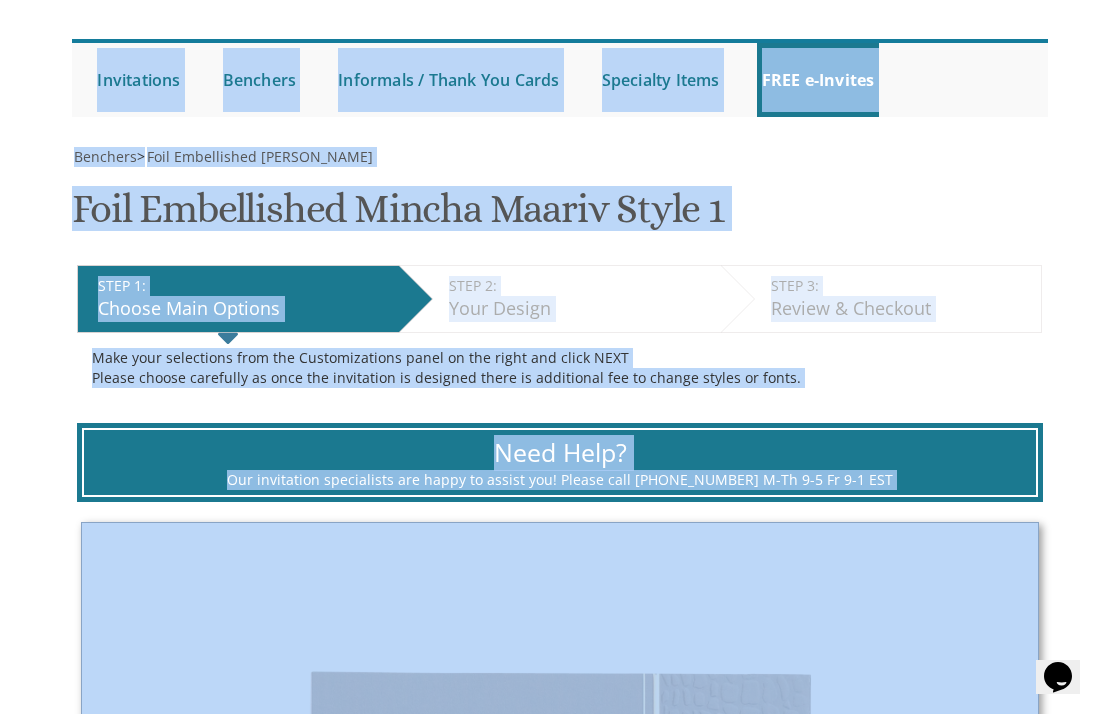 scroll, scrollTop: 0, scrollLeft: 0, axis: both 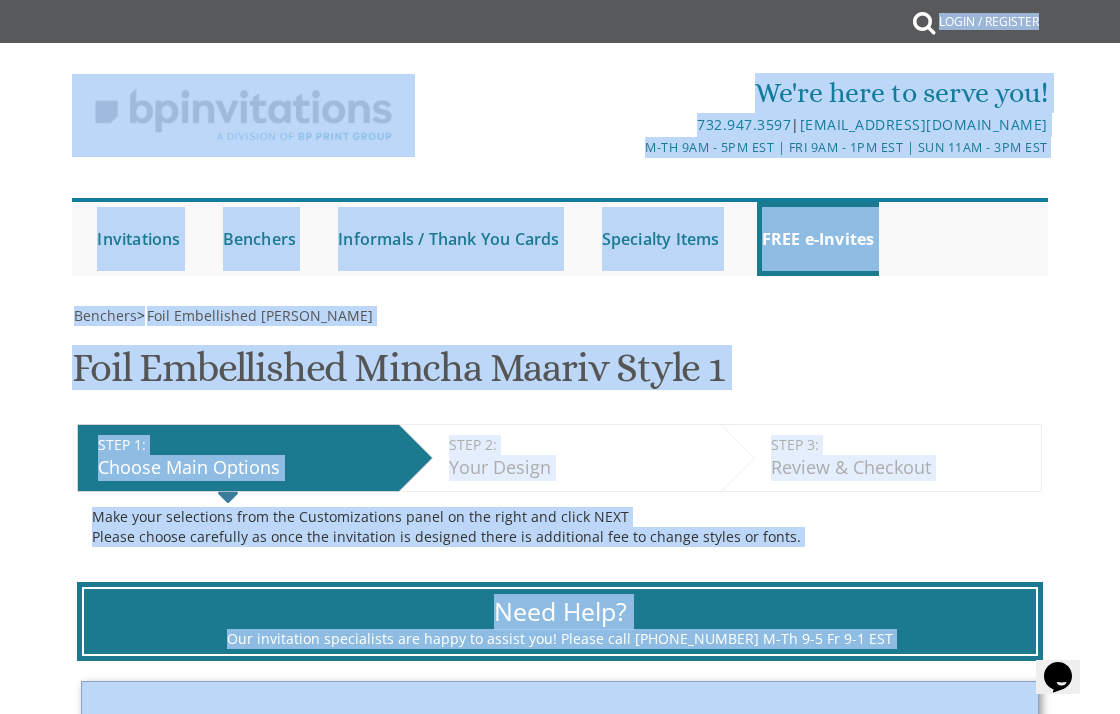 drag, startPoint x: 568, startPoint y: 239, endPoint x: 455, endPoint y: -93, distance: 350.70358 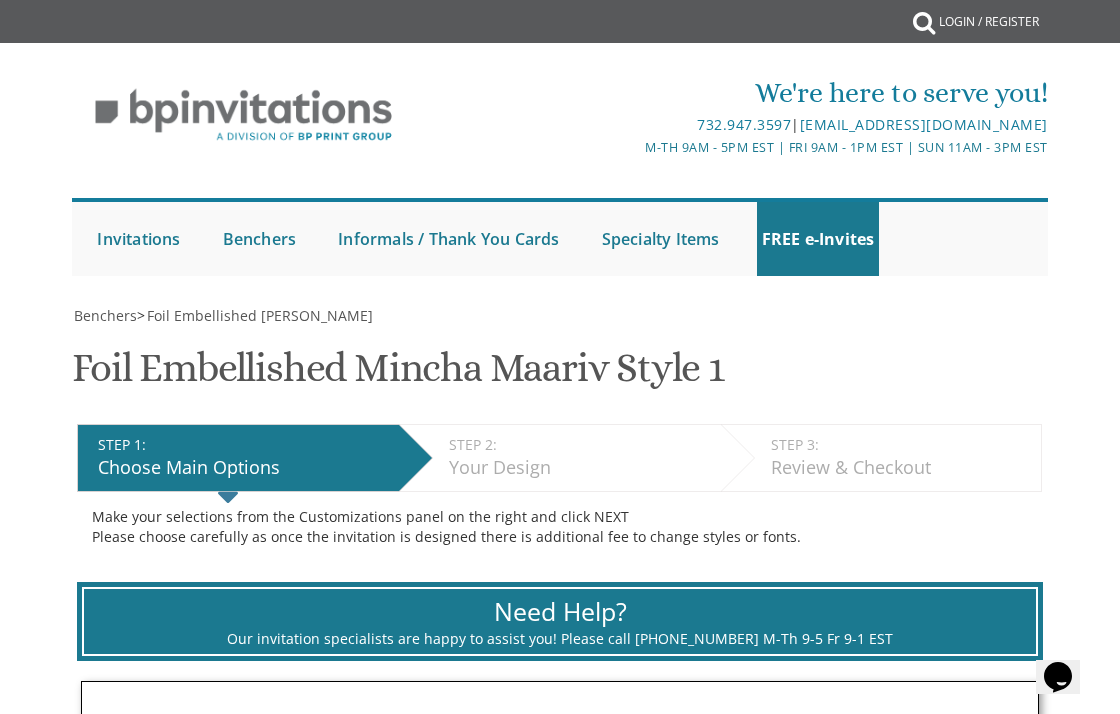 drag, startPoint x: 280, startPoint y: 542, endPoint x: 289, endPoint y: 324, distance: 218.1857 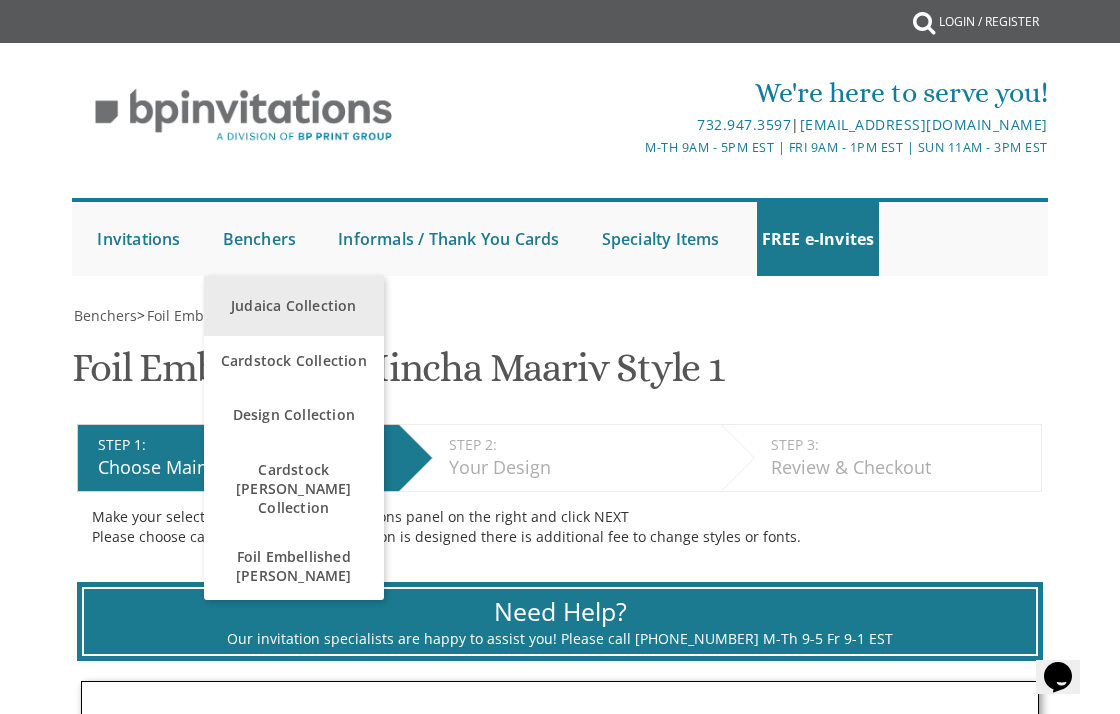 click on "Judaica Collection" at bounding box center [294, 306] 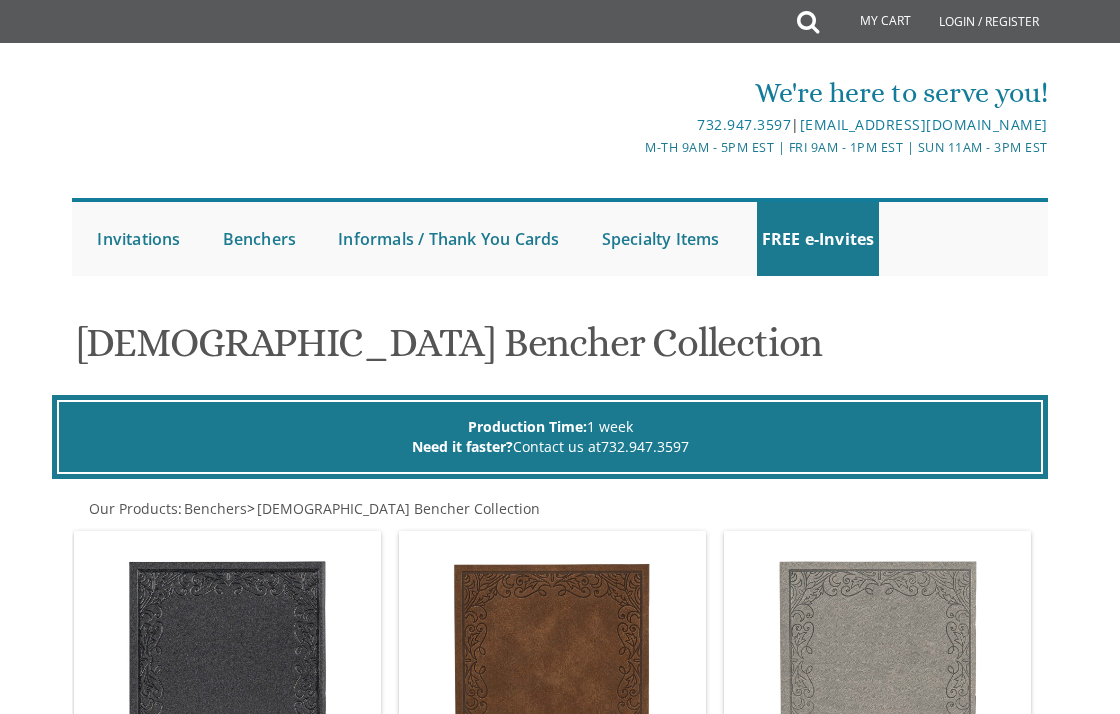 scroll, scrollTop: 0, scrollLeft: 0, axis: both 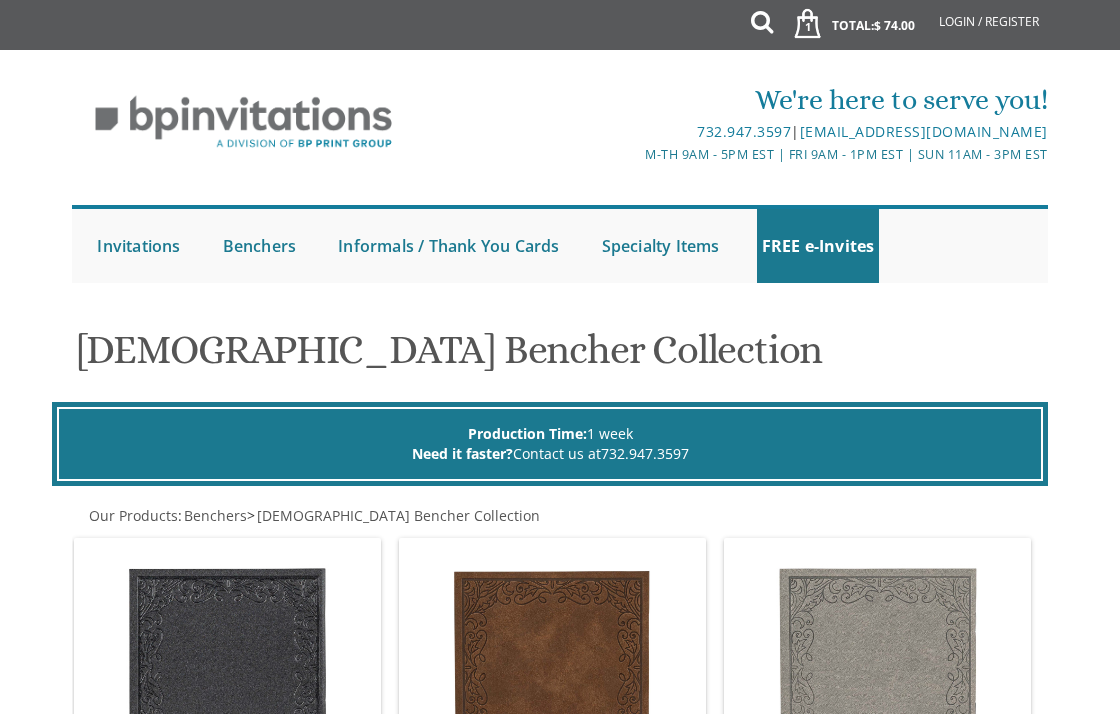 click on "Judaica Bencher Collection" at bounding box center [560, 357] 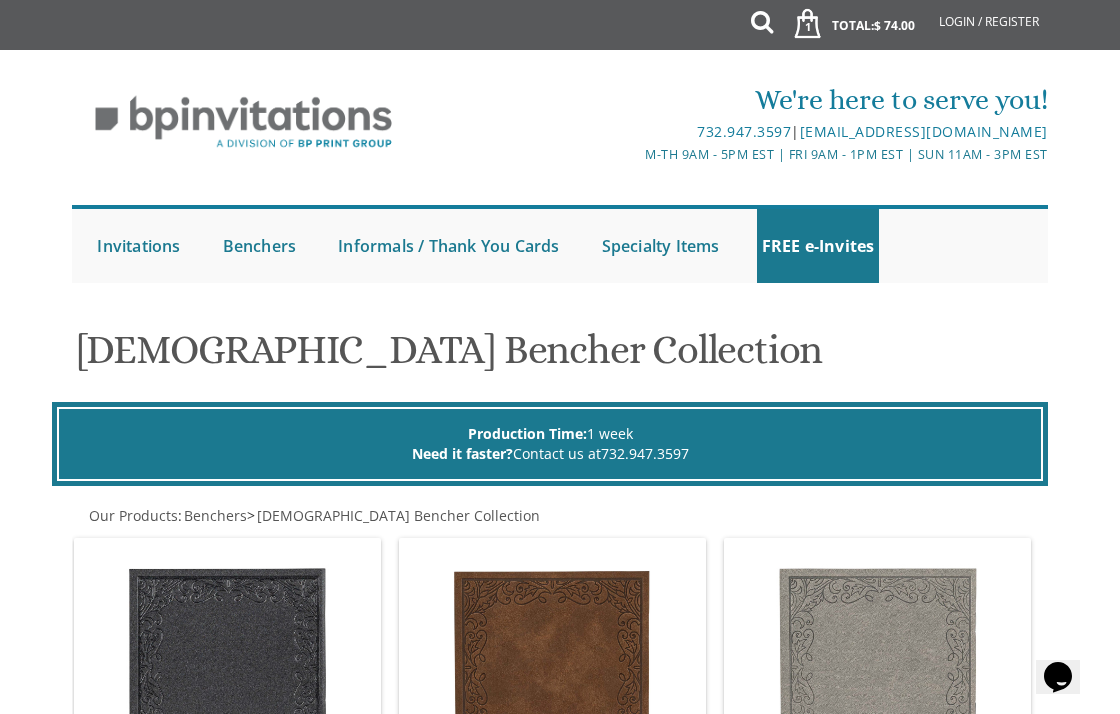 scroll, scrollTop: 0, scrollLeft: 0, axis: both 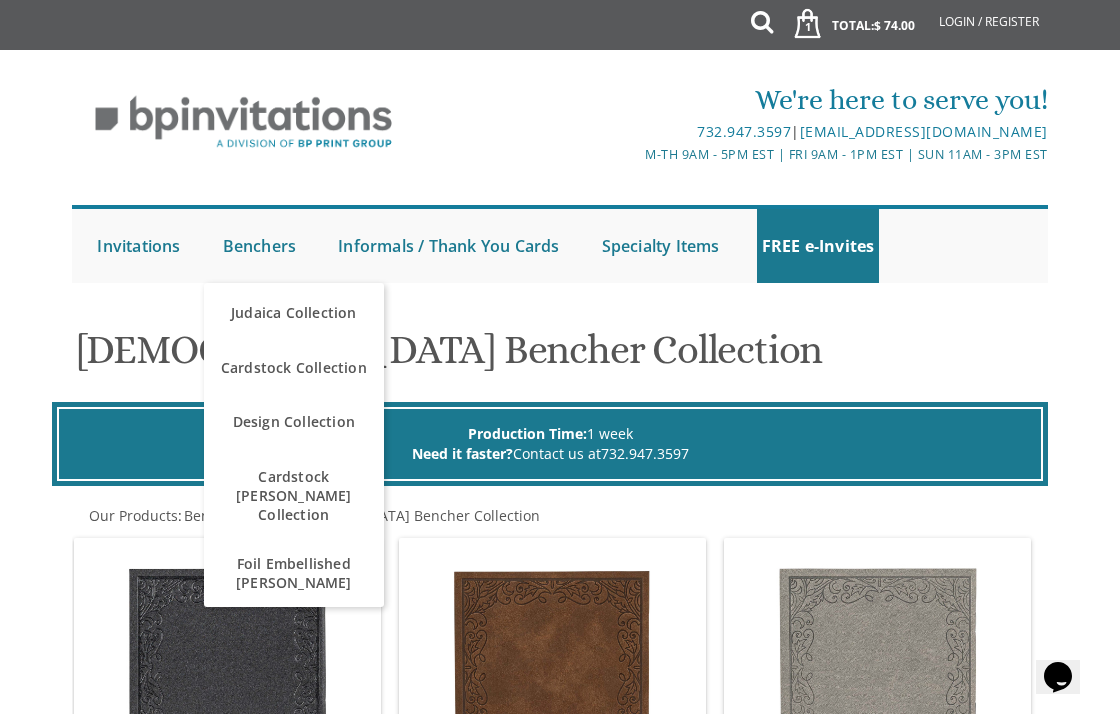 click on "Judaica Bencher Collection
Production Time:  1 week
Need it faster?  Contact us at  732.947.3597" at bounding box center [560, 399] 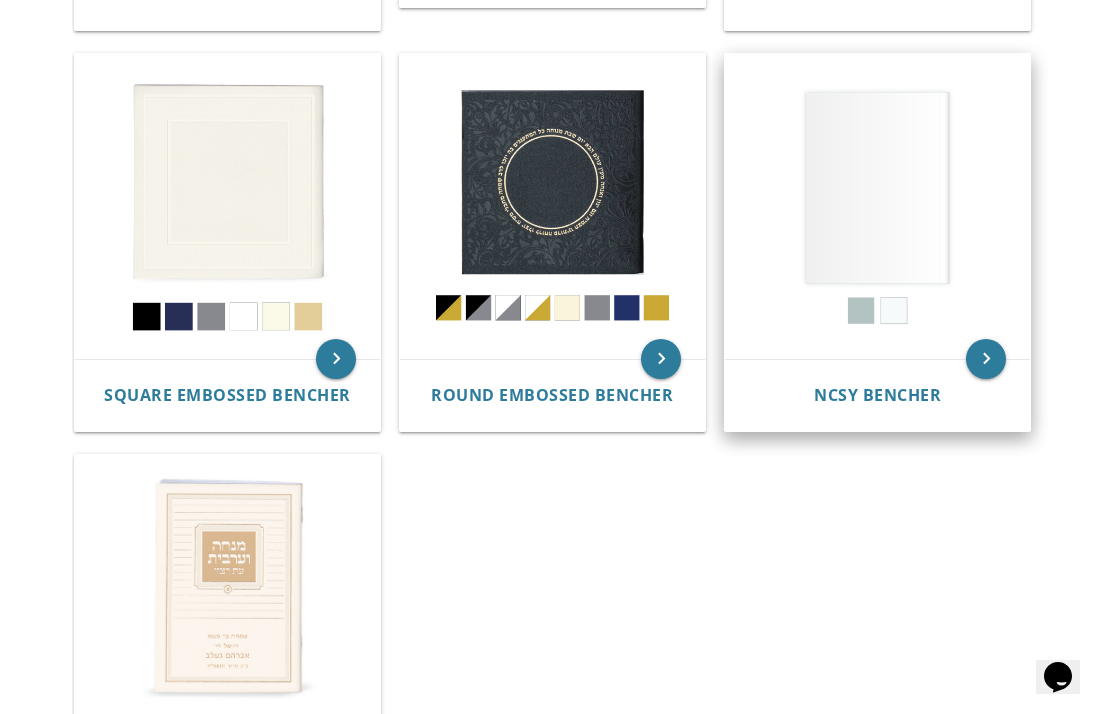 scroll, scrollTop: 898, scrollLeft: 0, axis: vertical 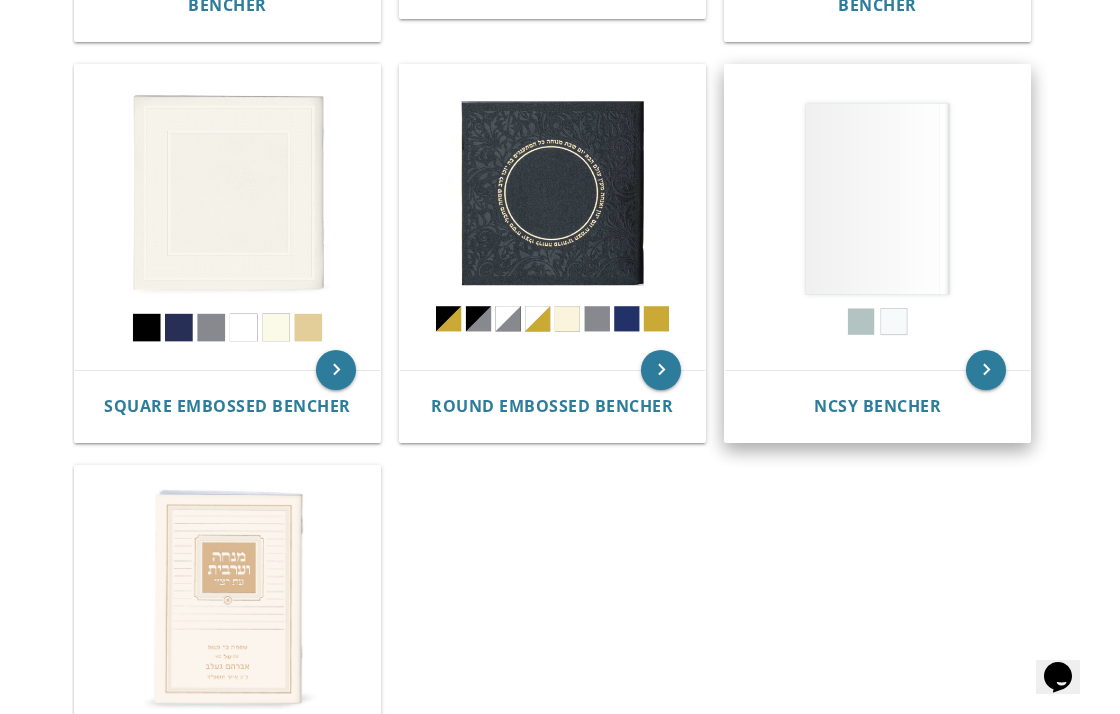 click at bounding box center [877, 217] 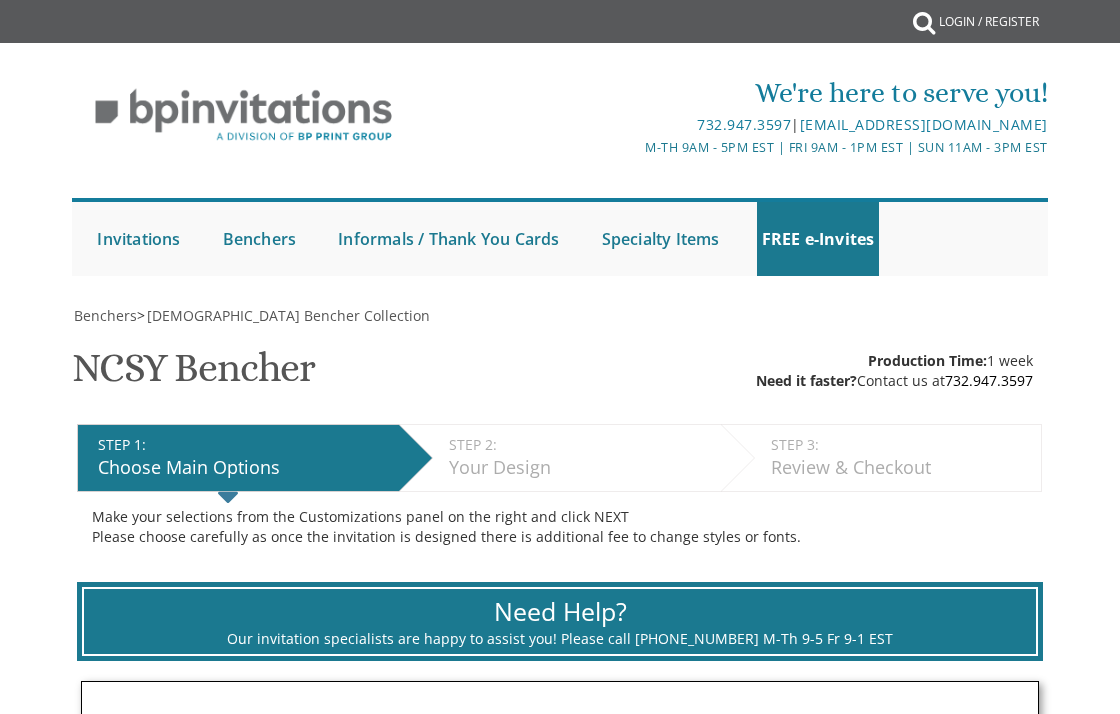 scroll, scrollTop: 0, scrollLeft: 0, axis: both 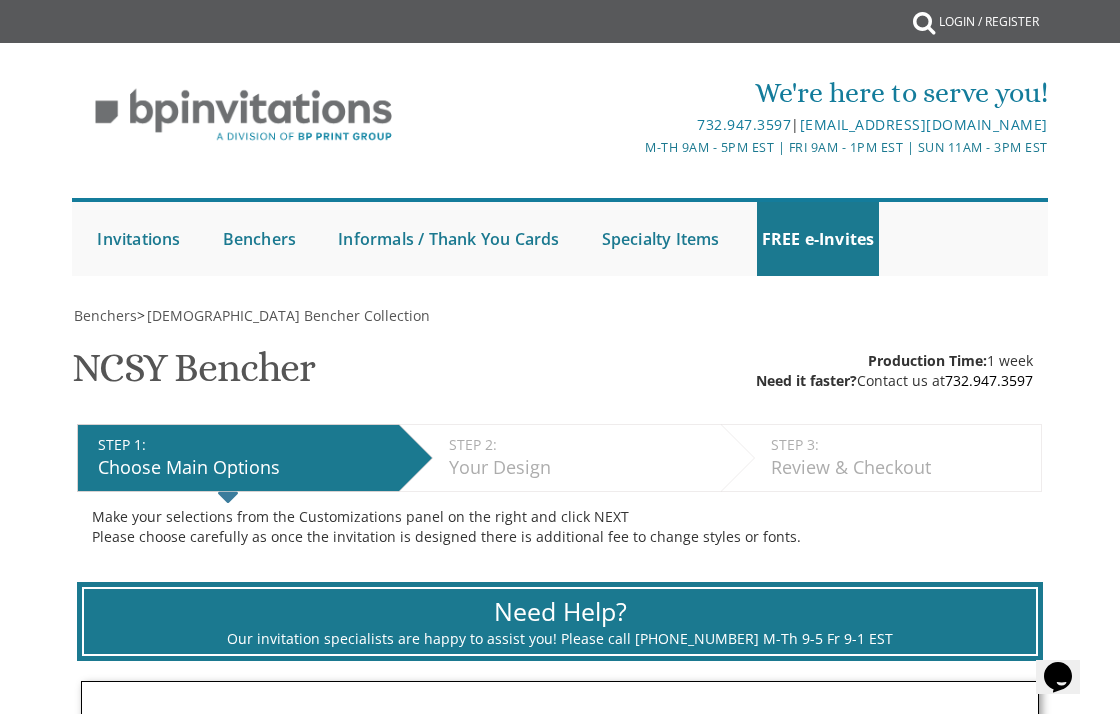click on "Benchers  >  Judaica Bencher Collection
NCSY Bencher  SKU: 11259 Production Time:  1 week
Need it faster?  Contact us at  [PHONE_NUMBER]
STEP 1: EDIT
Choose Main Options
STEP 2: EDIT
Your Design
STEP 3: EDIT
Review & Checkout
Make your selections from the Customizations panel on the right and click NEXT Please choose carefully as once the invitation is designed there is additional fee to change styles or fonts." at bounding box center [559, 1435] 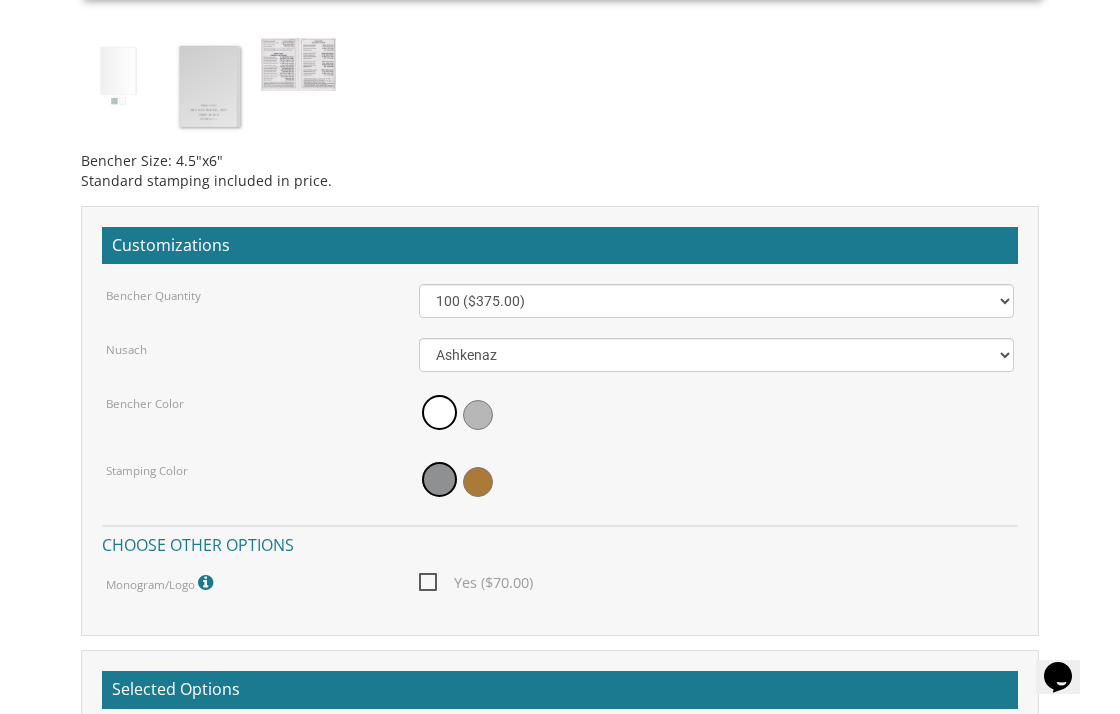 scroll, scrollTop: 1665, scrollLeft: 0, axis: vertical 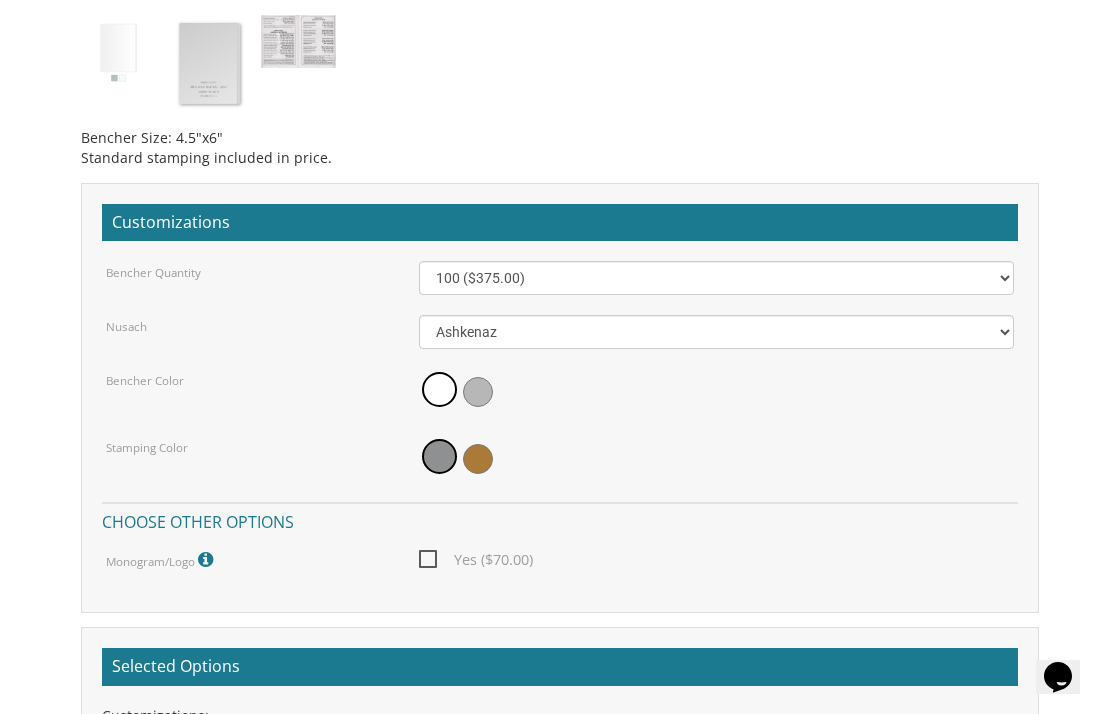 click on "Bencher Size:  4.5"x6"
Standard stamping included in price." at bounding box center (560, 140) 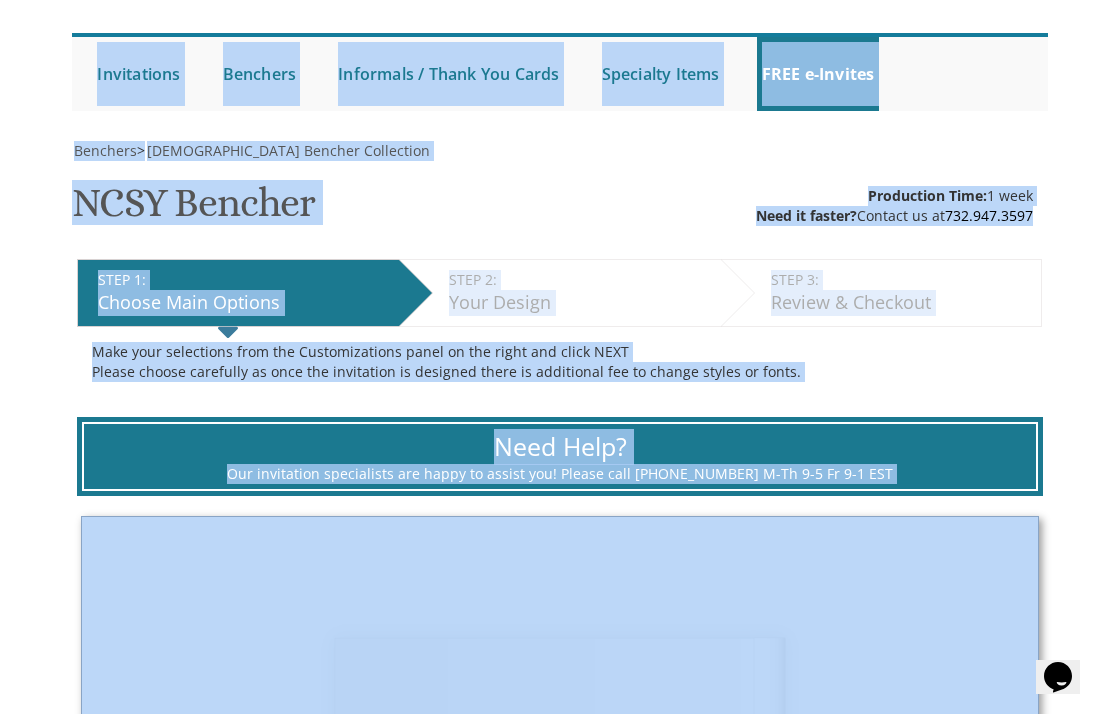scroll, scrollTop: 0, scrollLeft: 0, axis: both 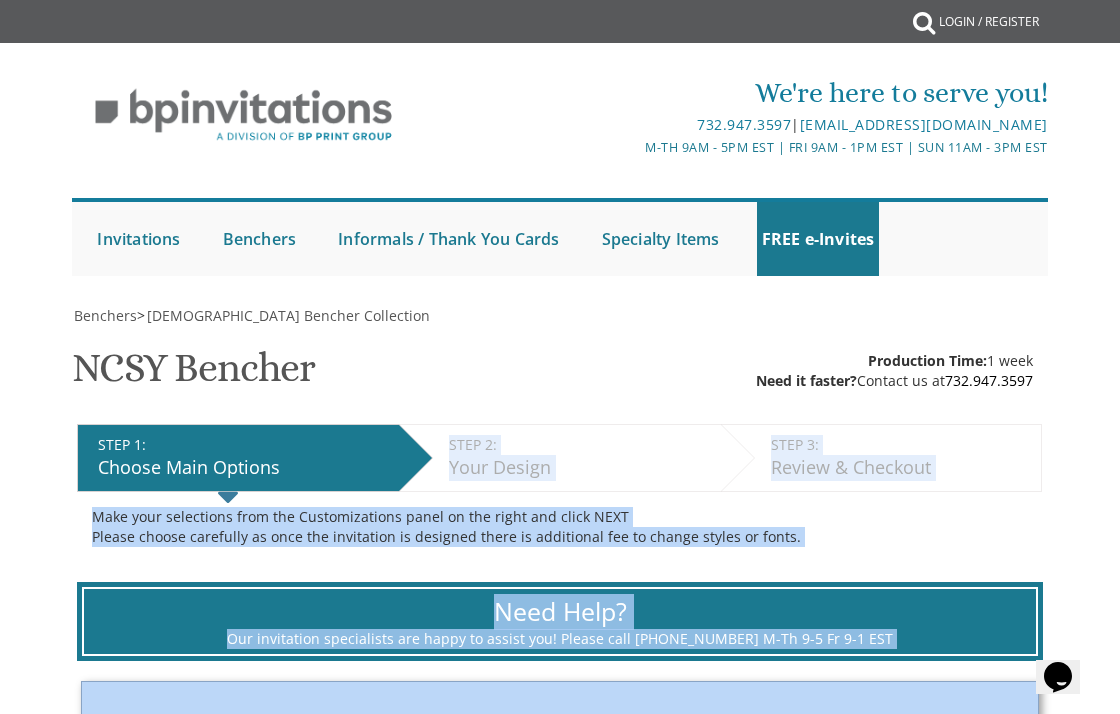 drag, startPoint x: 576, startPoint y: 124, endPoint x: 456, endPoint y: 429, distance: 327.75754 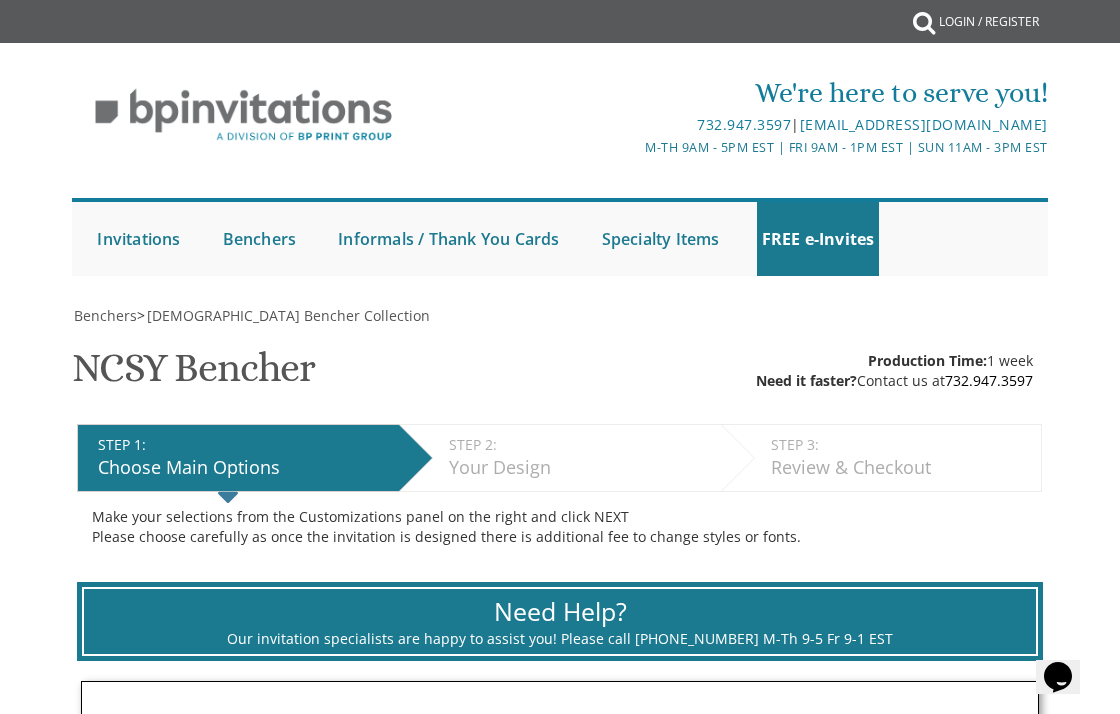 click on "Benchers  >  Judaica Bencher Collection
NCSY Bencher  SKU: 11259 Production Time:  1 week
Need it faster?  Contact us at  732.947.3597
STEP 1: EDIT
Choose Main Options
STEP 2: EDIT
Your Design
STEP 3: EDIT
Review & Checkout
Make your selections from the Customizations panel on the right and click NEXT Please choose carefully as once the invitation is designed there is additional fee to change styles or fonts." at bounding box center [559, 1435] 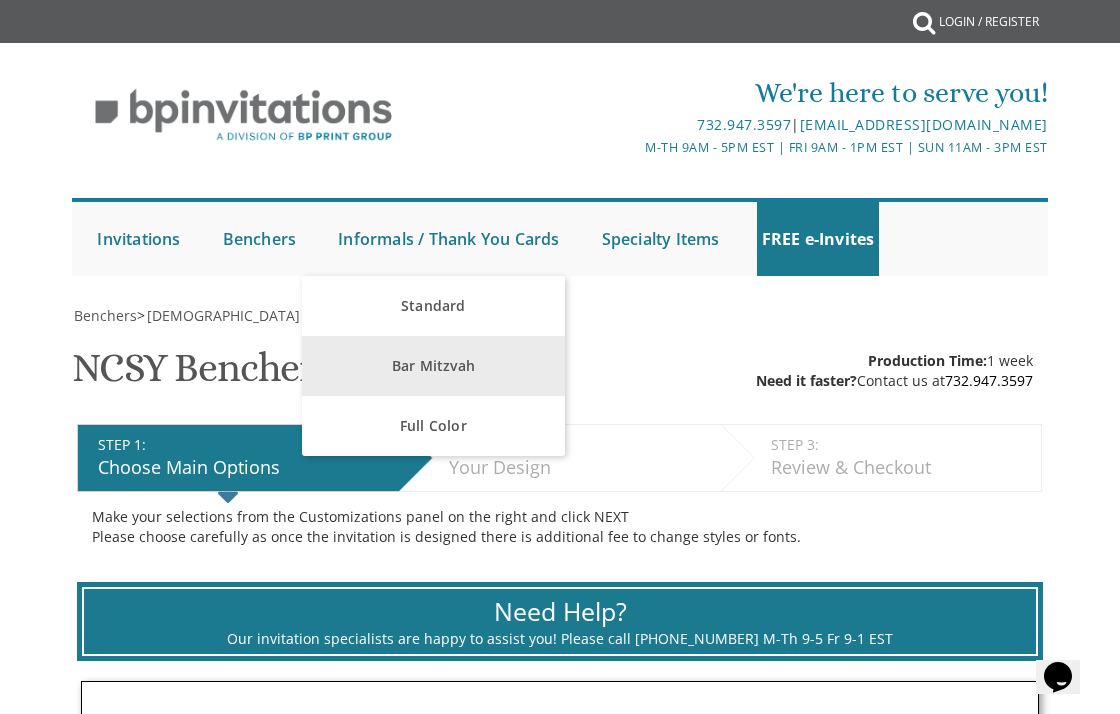 click on "Bar Mitzvah" at bounding box center [433, 366] 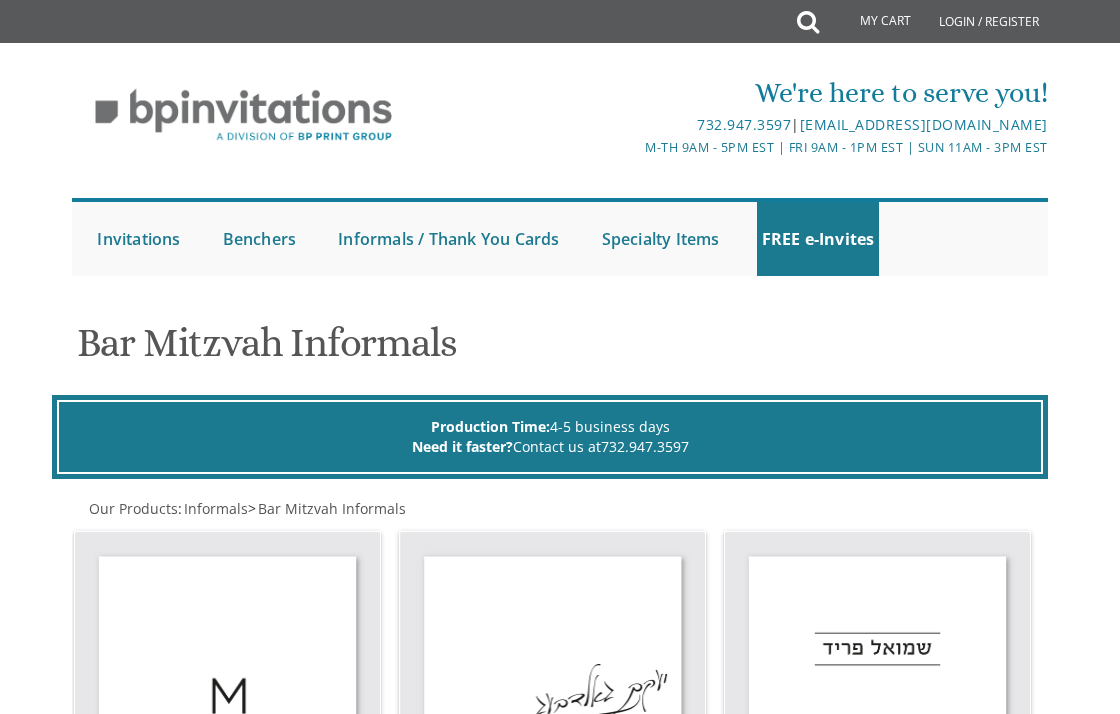 scroll, scrollTop: 0, scrollLeft: 0, axis: both 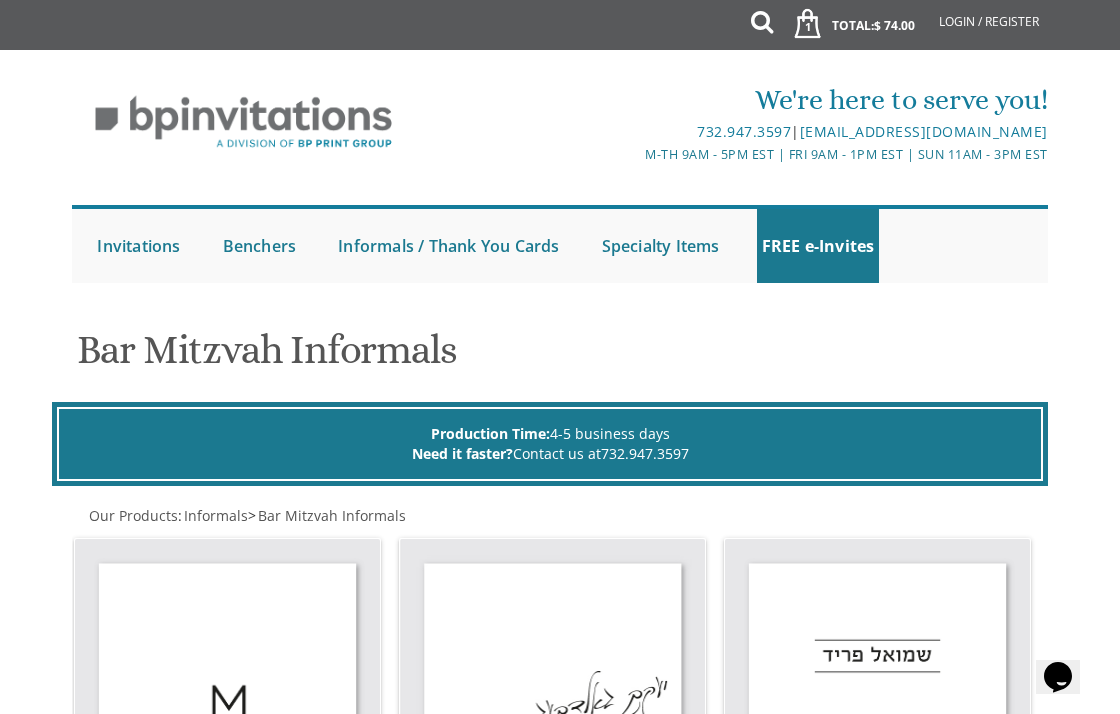 click on "Bar Mitzvah Informals" at bounding box center (560, 357) 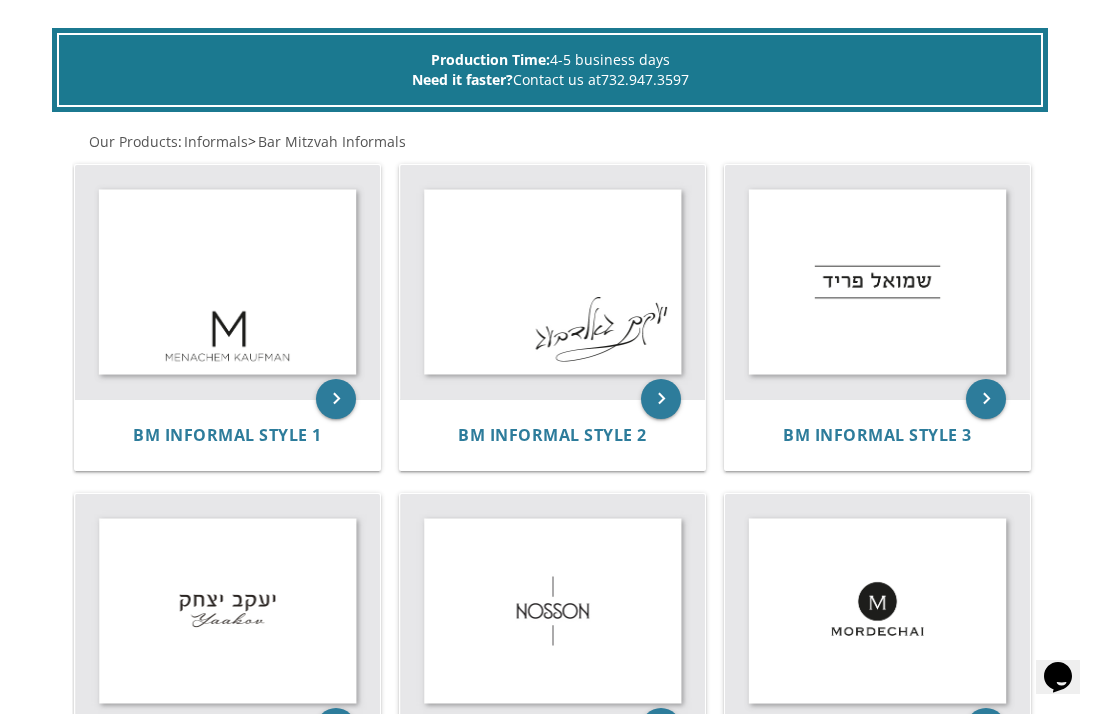 scroll, scrollTop: 426, scrollLeft: 0, axis: vertical 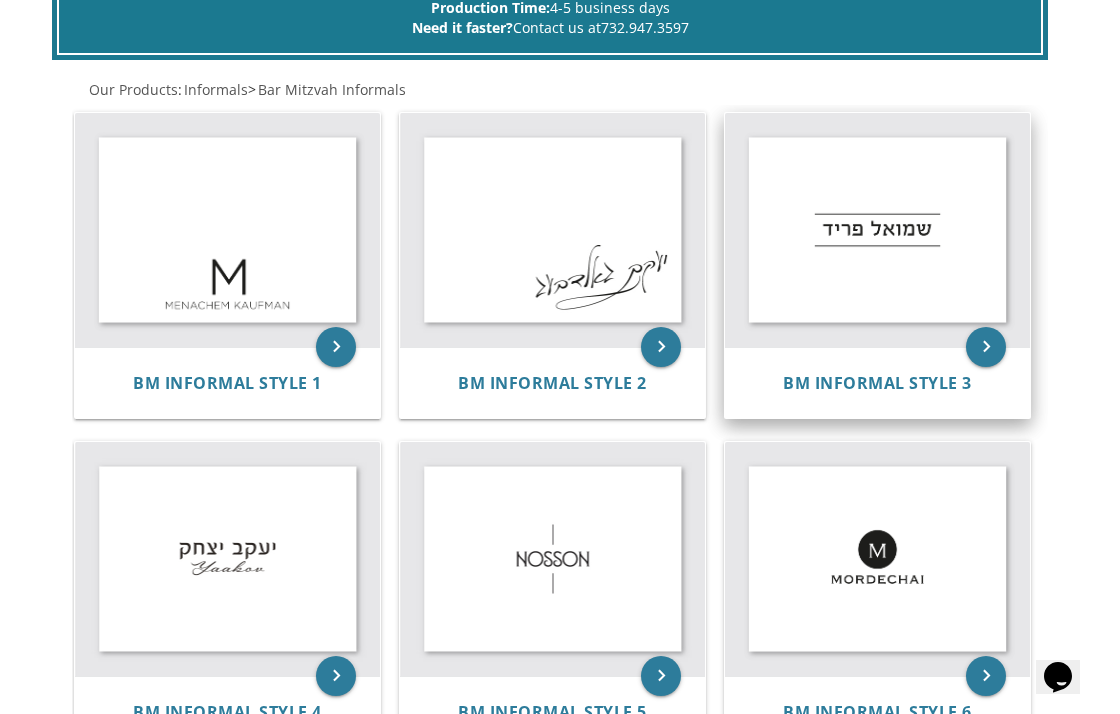 click at bounding box center (877, 229) 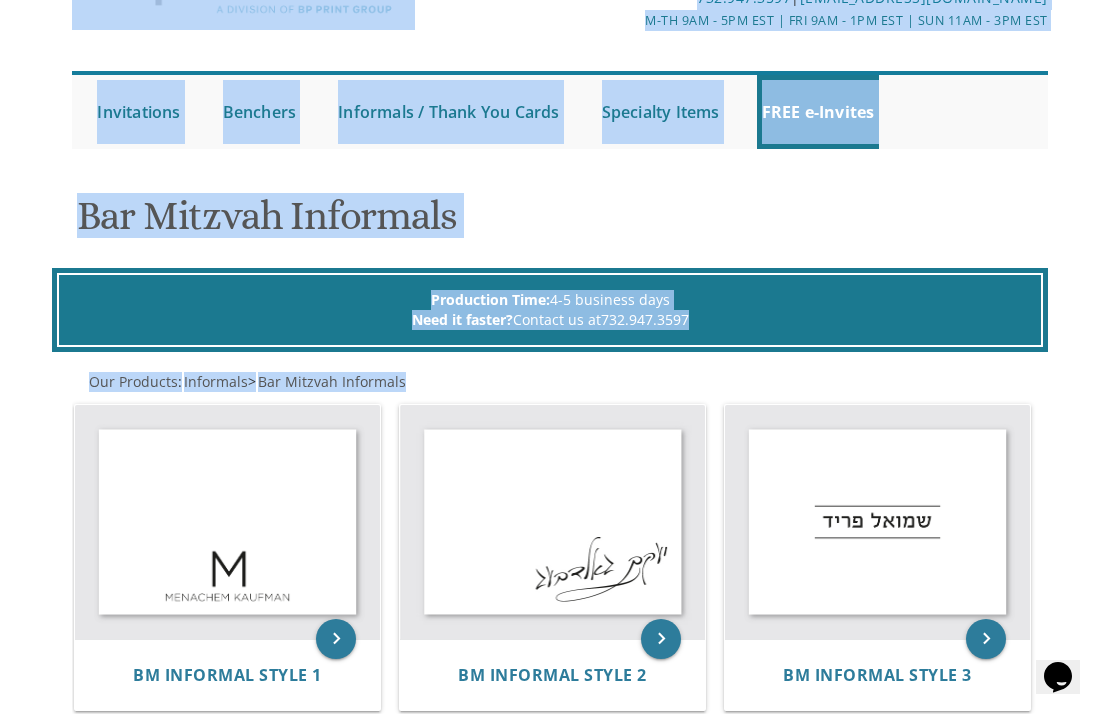 scroll, scrollTop: 0, scrollLeft: 0, axis: both 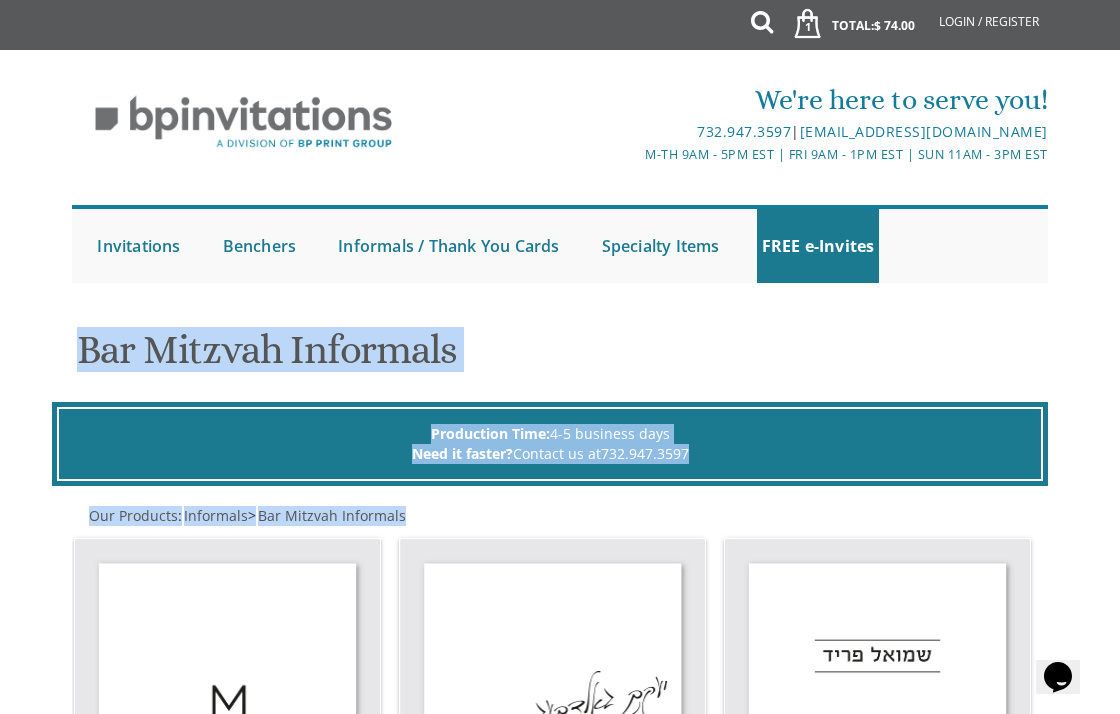 drag, startPoint x: 485, startPoint y: 87, endPoint x: 463, endPoint y: 297, distance: 211.14923 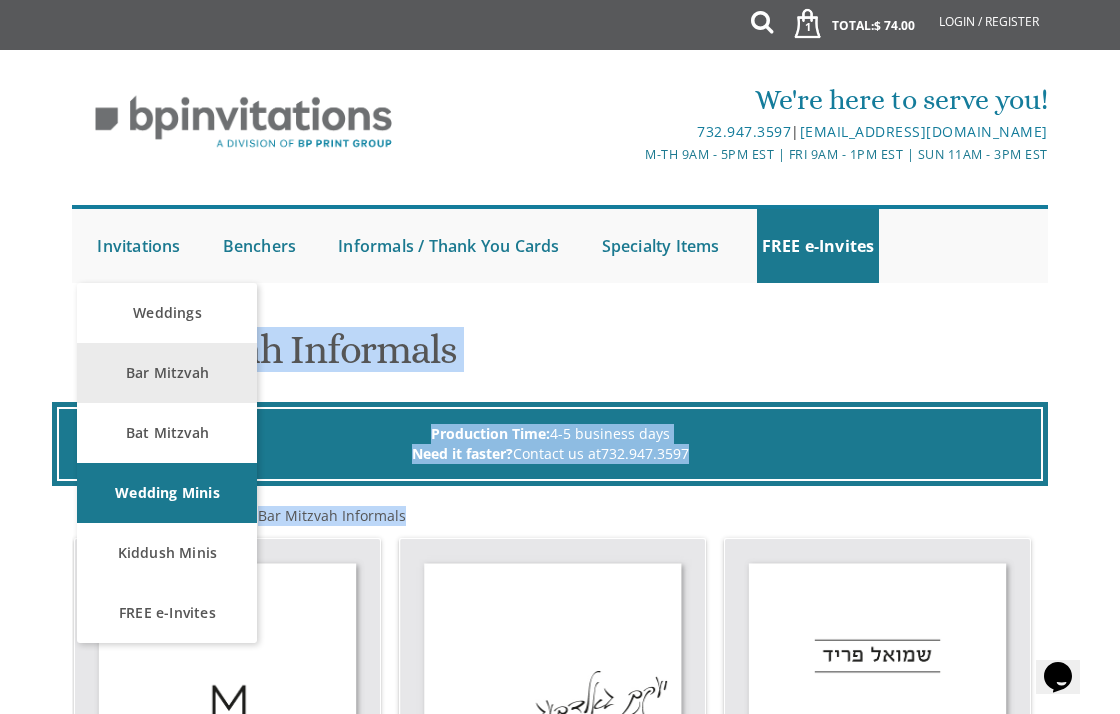 click on "Bar Mitzvah" at bounding box center [167, 373] 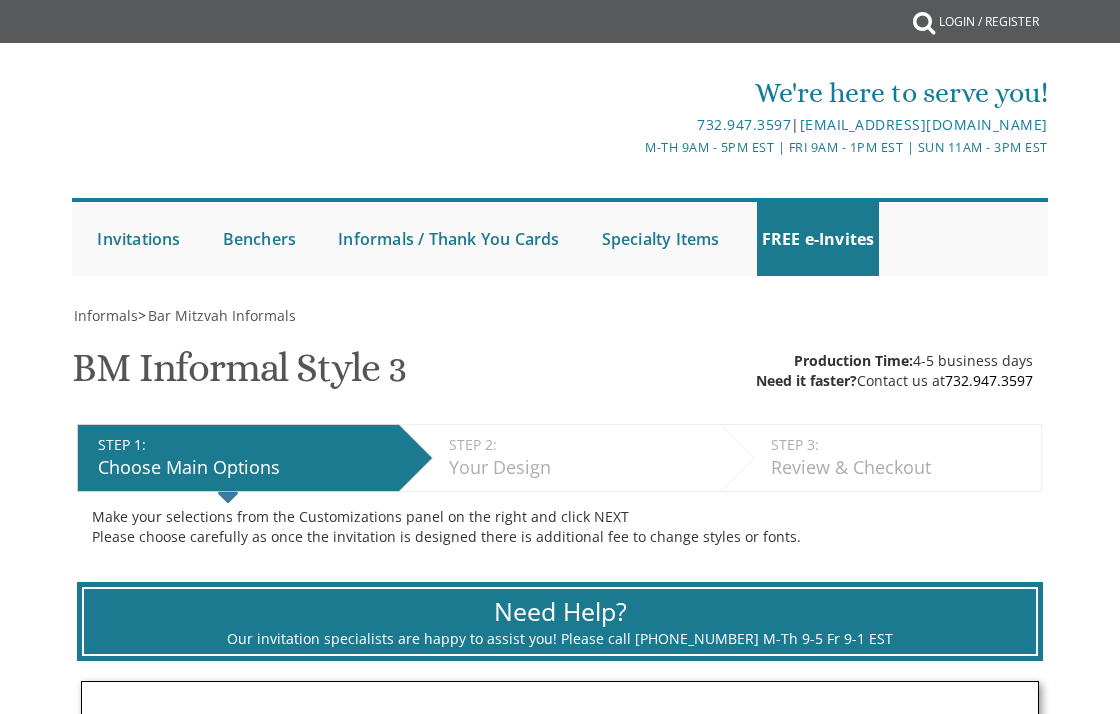 scroll, scrollTop: 0, scrollLeft: 0, axis: both 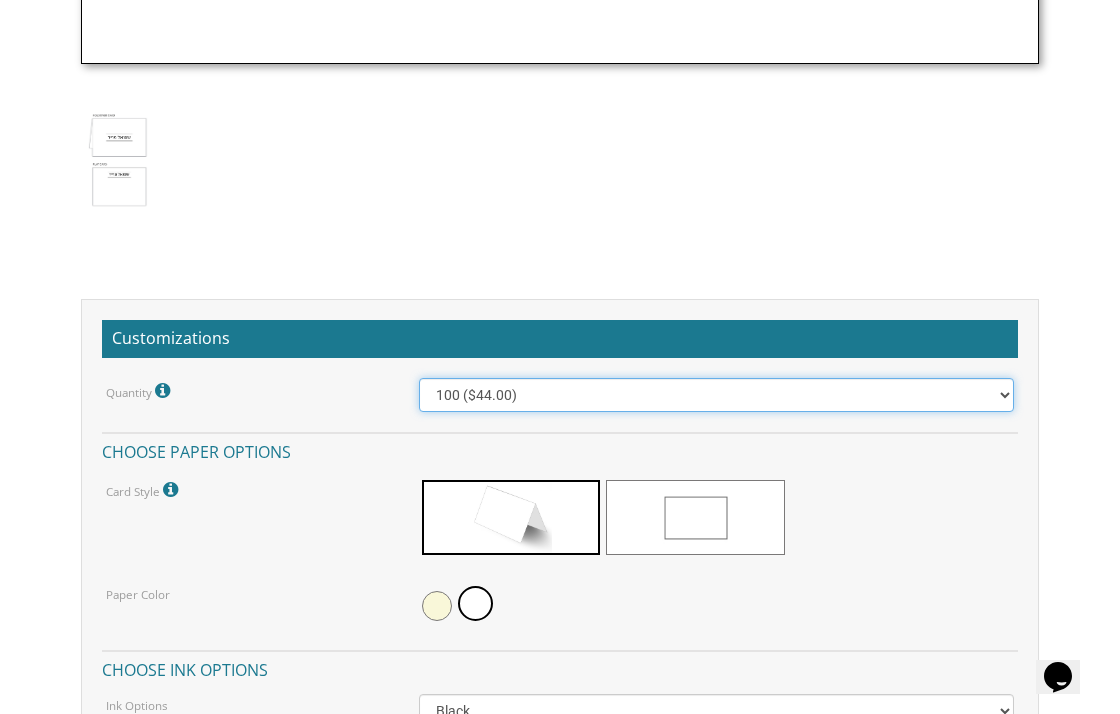 select on "200" 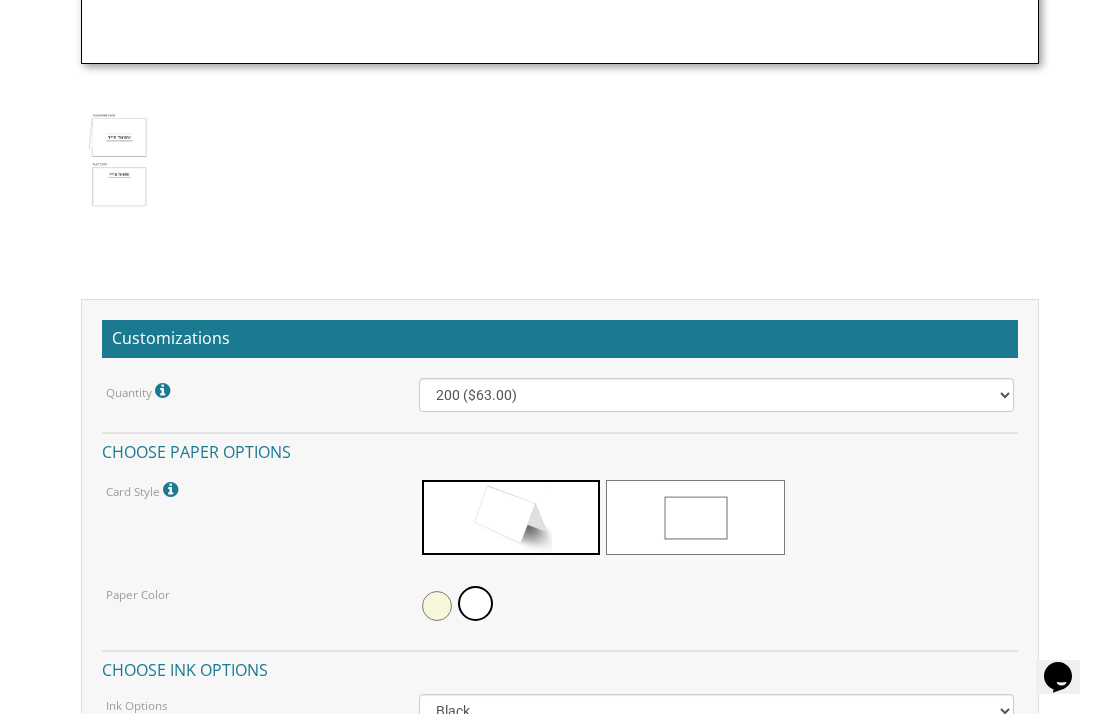 click at bounding box center [560, 264] 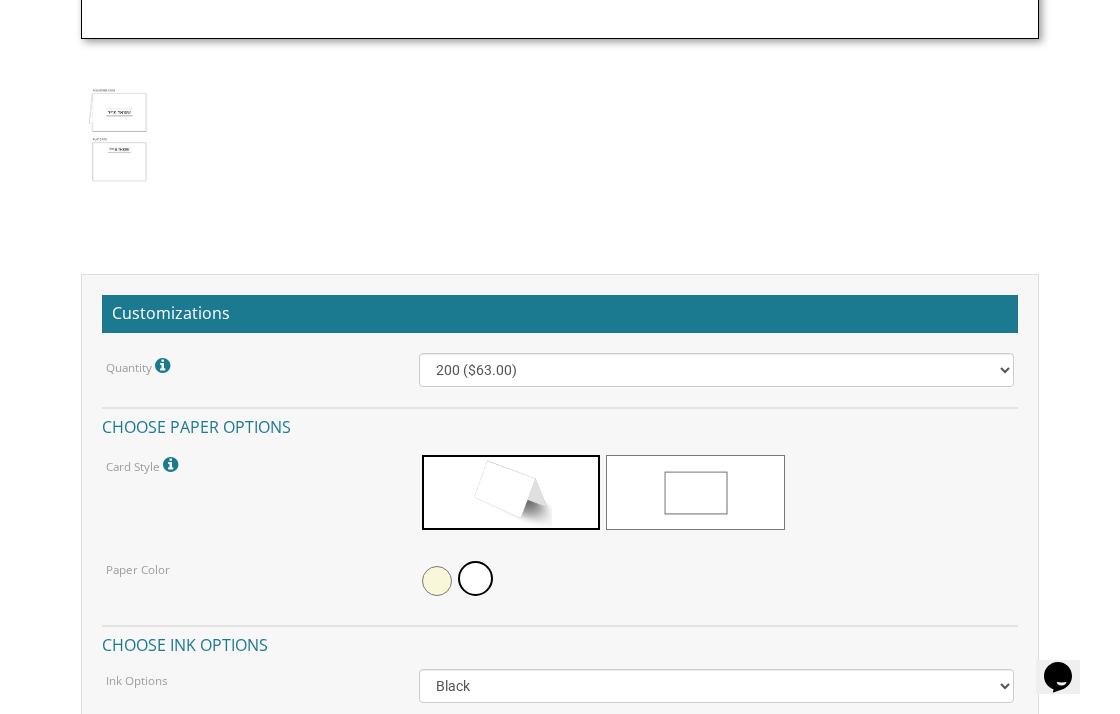 scroll, scrollTop: 2067, scrollLeft: 0, axis: vertical 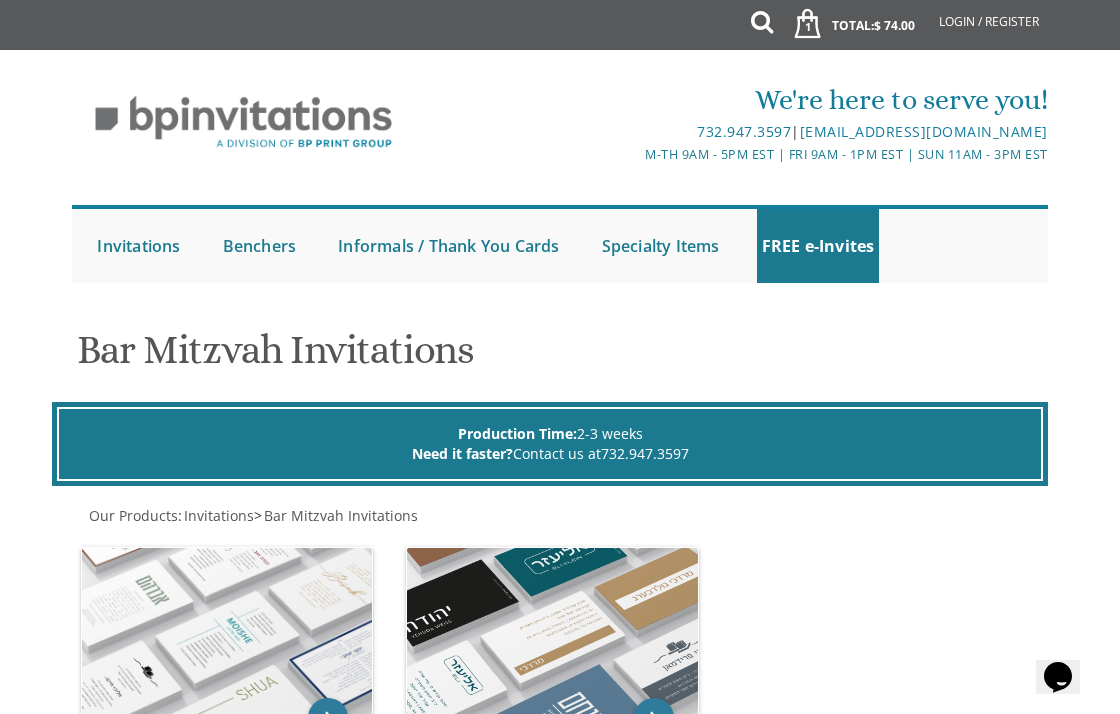 click on "Bar Mitzvah Invitations" at bounding box center (560, 357) 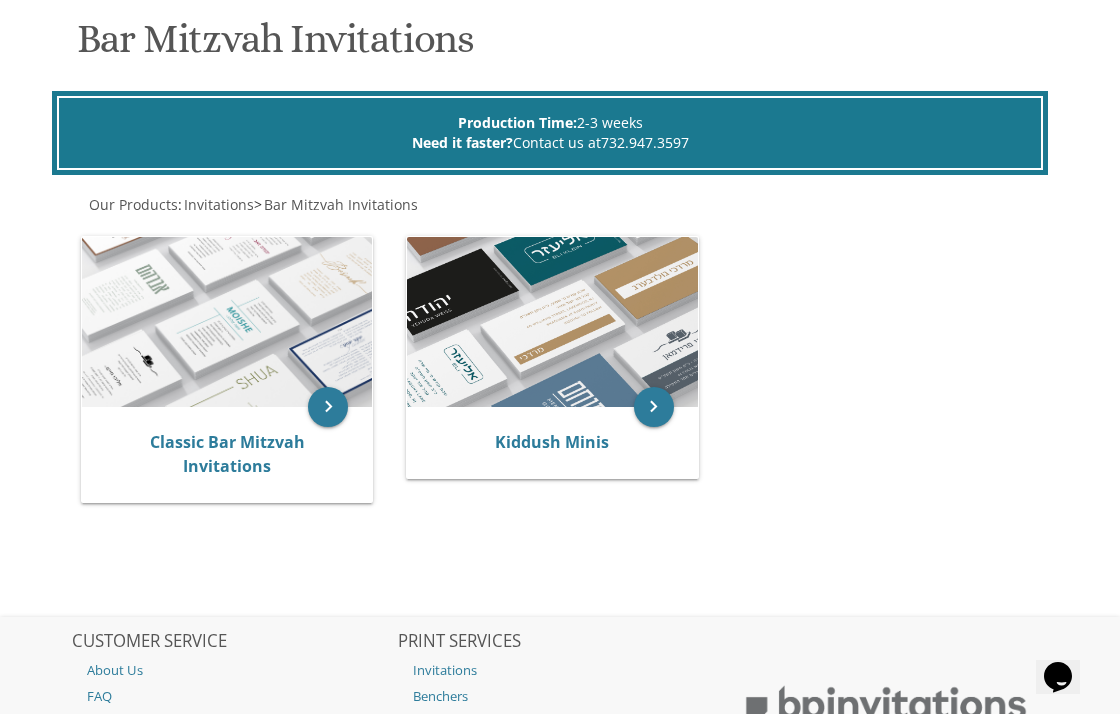 scroll, scrollTop: 316, scrollLeft: 0, axis: vertical 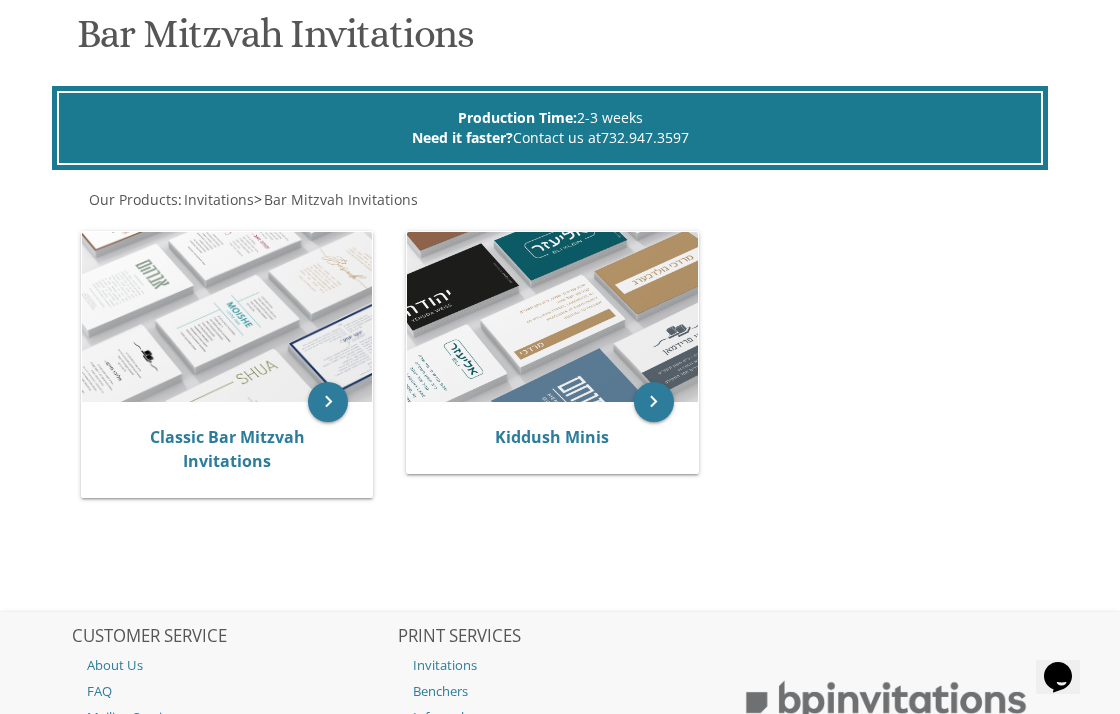 click on "keyboard_arrow_right
Classic Bar Mitzvah Invitations" at bounding box center [234, 368] 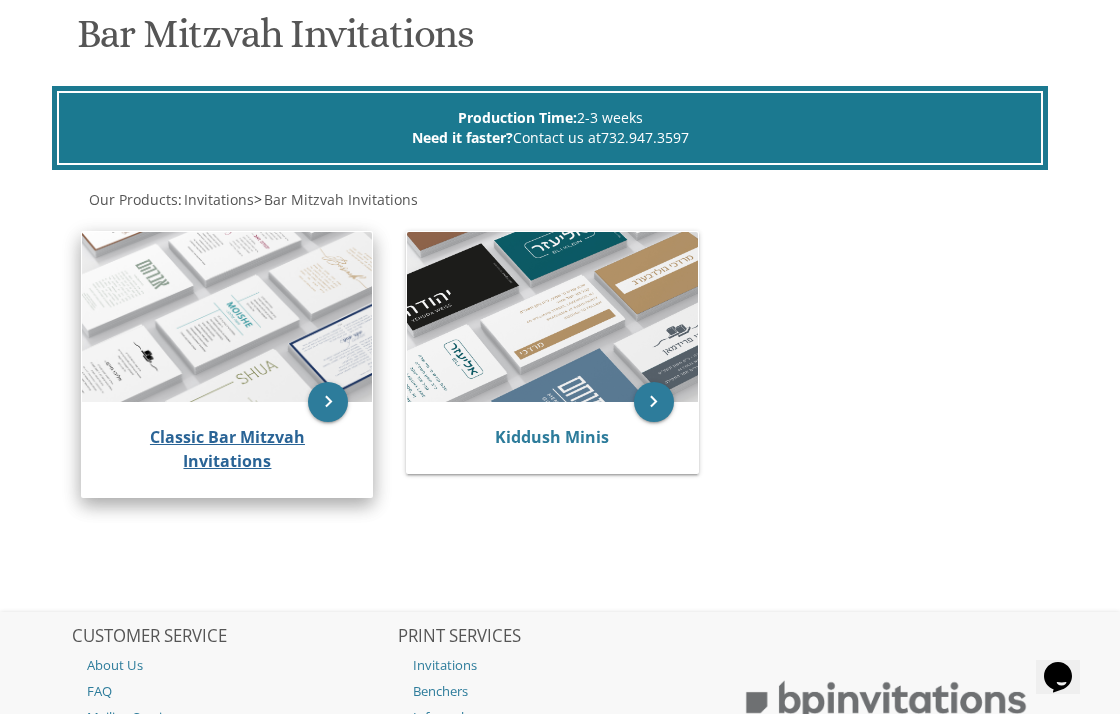 click on "Classic Bar Mitzvah Invitations" at bounding box center (227, 449) 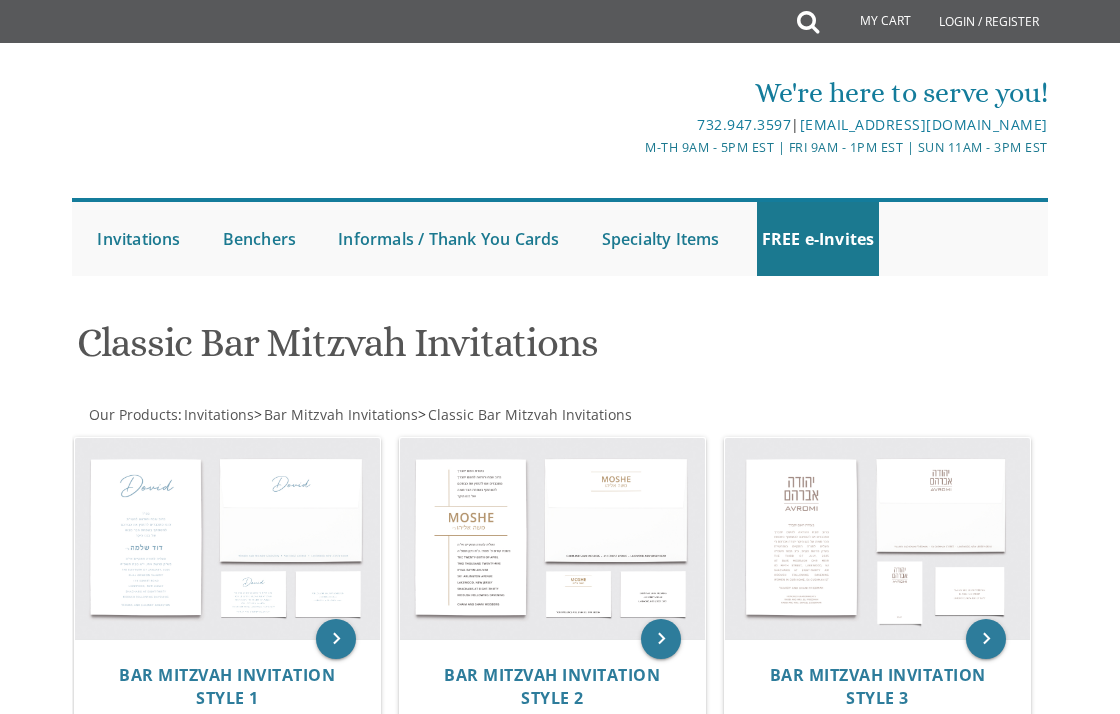 scroll, scrollTop: 0, scrollLeft: 0, axis: both 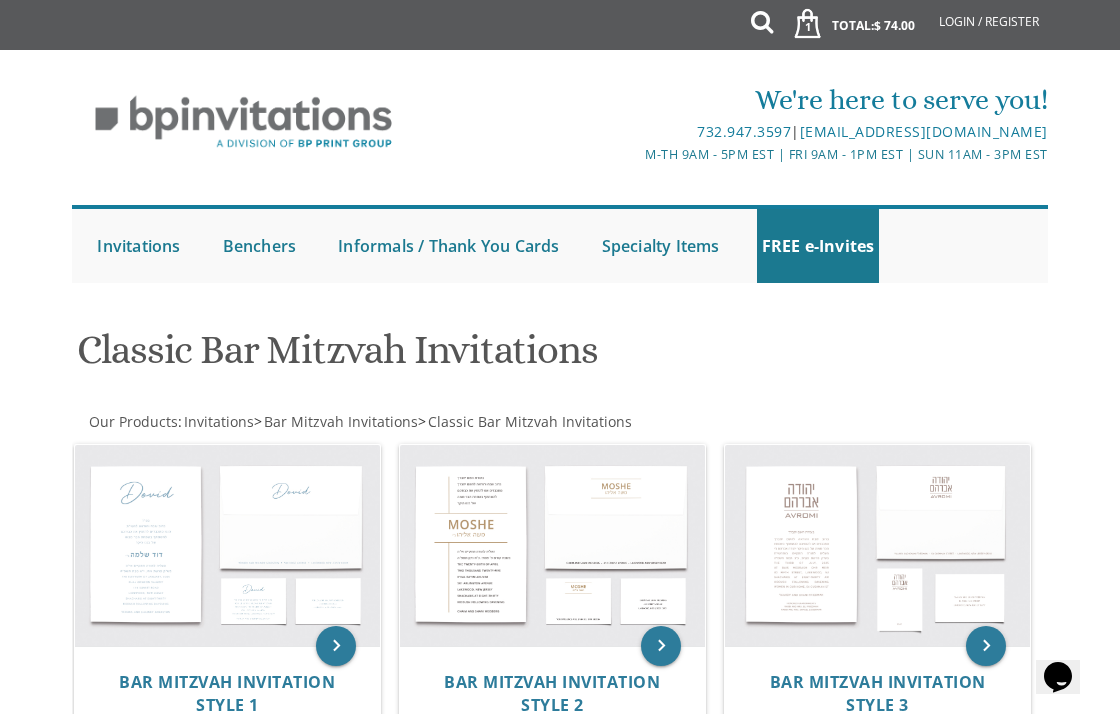 click on "Classic Bar Mitzvah Invitations" at bounding box center [560, 352] 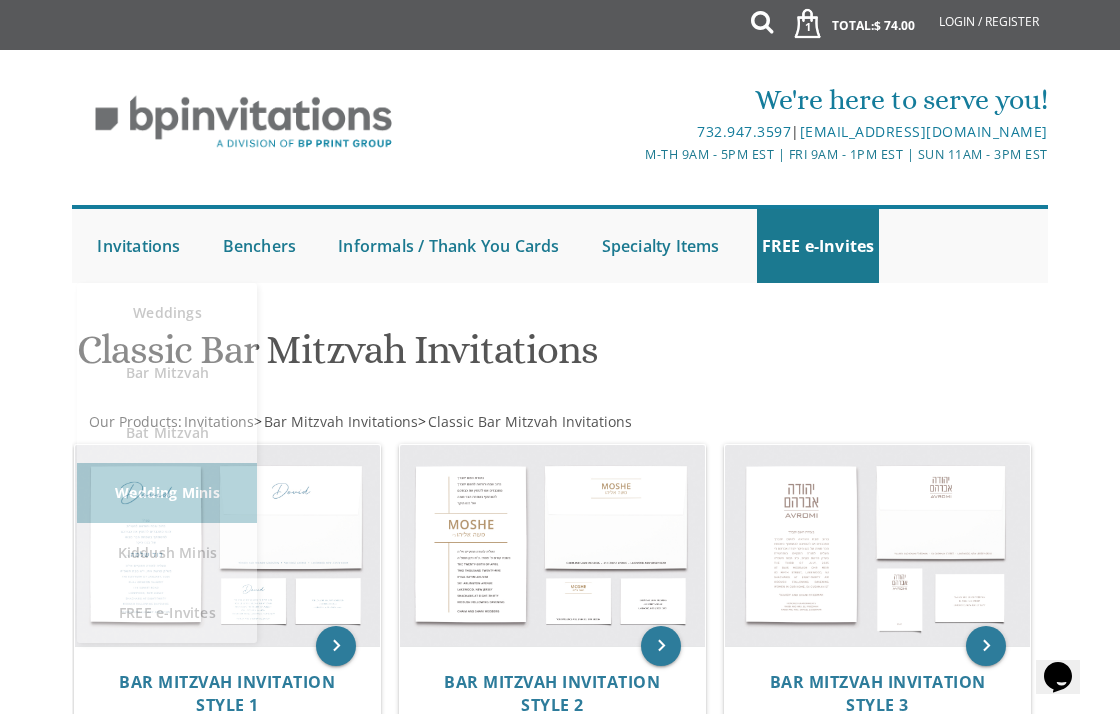 click on "Classic Bar Mitzvah Invitations" at bounding box center [560, 357] 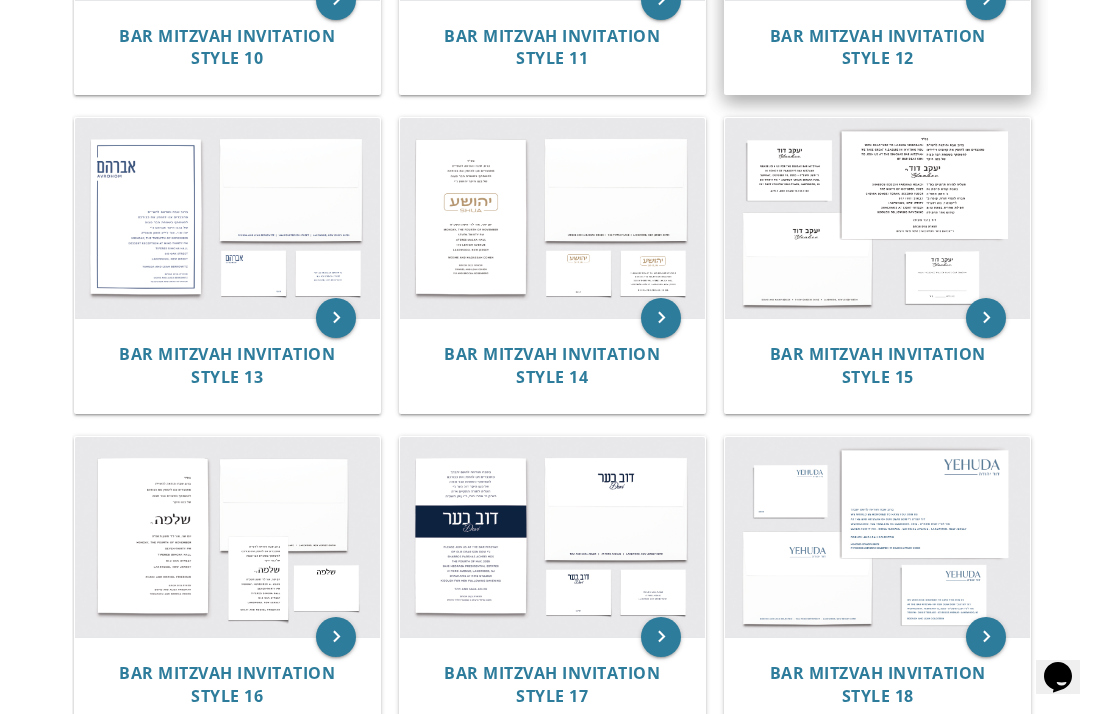 scroll, scrollTop: 1608, scrollLeft: 0, axis: vertical 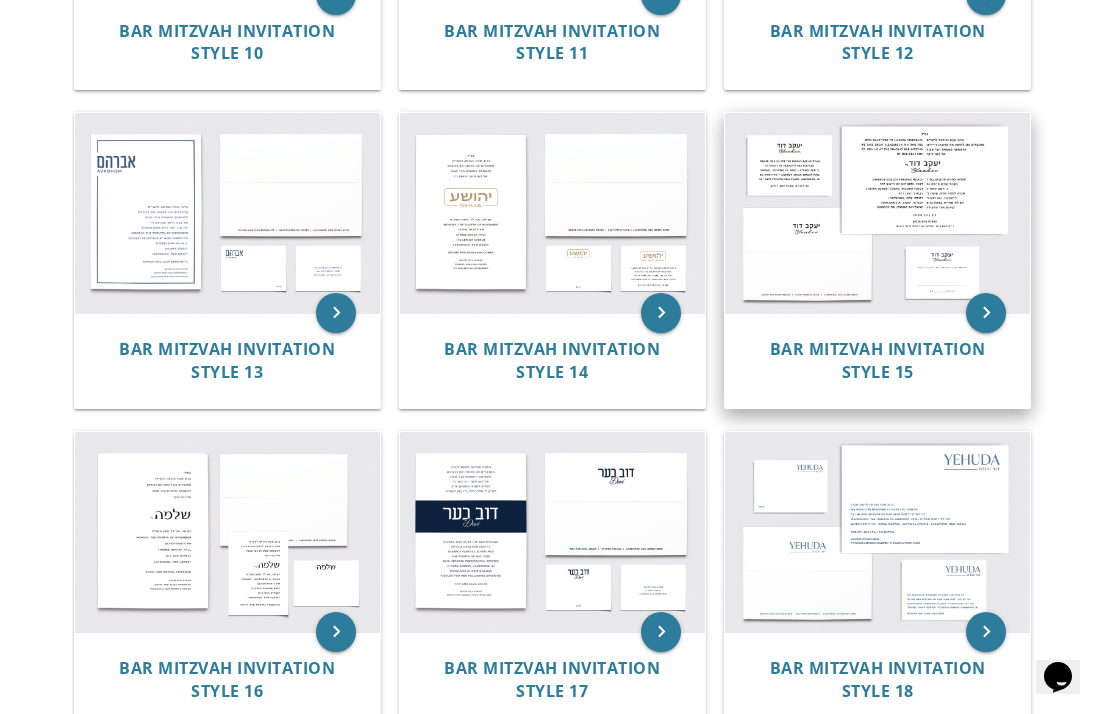 click at bounding box center (877, 213) 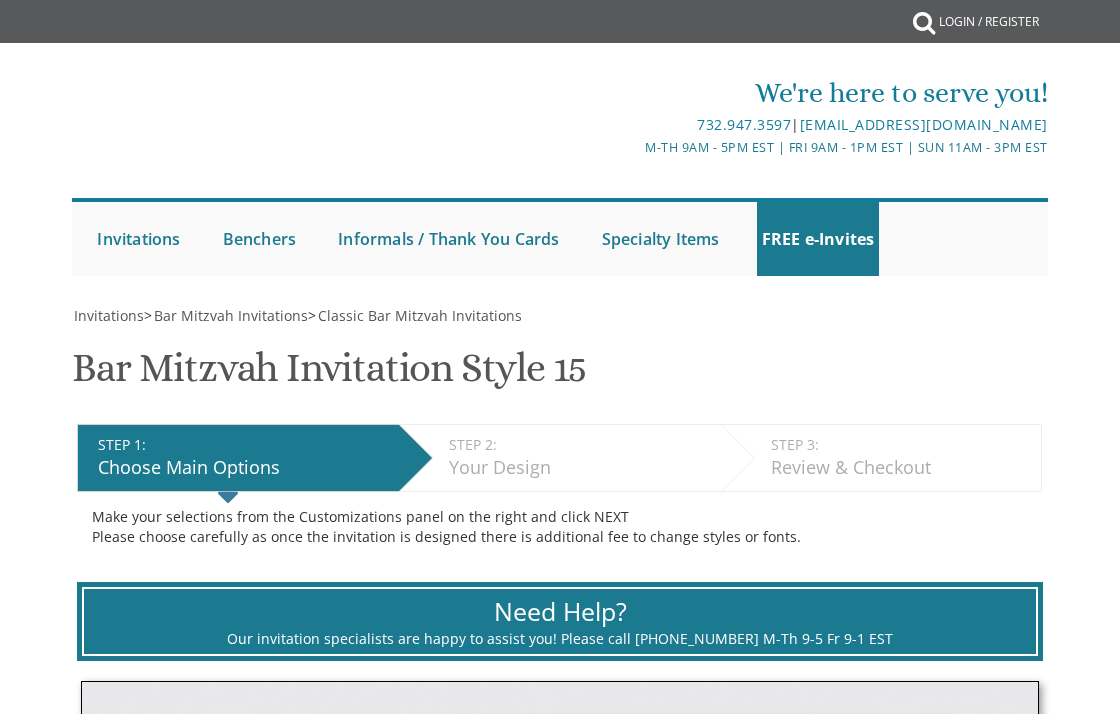 scroll, scrollTop: 0, scrollLeft: 0, axis: both 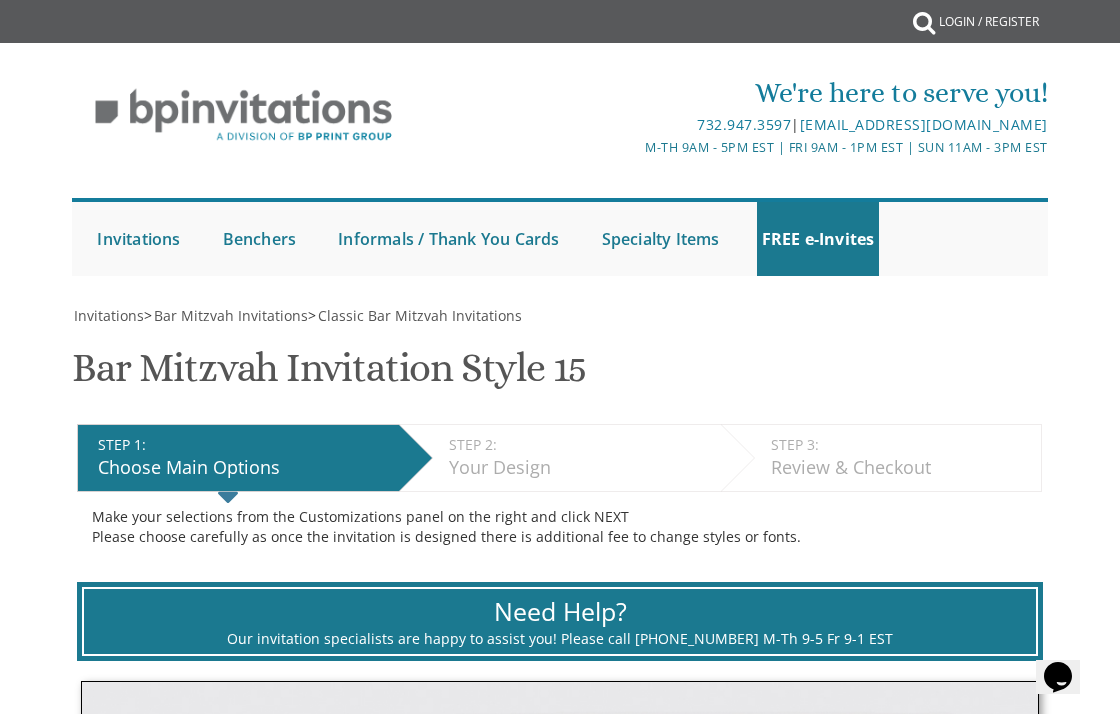 click on "Invitations  >  Bar Mitzvah Invitations  >  Classic Bar Mitzvah Invitations
Bar Mitzvah Invitation Style 15  SKU: bminv15
STEP 1: EDIT
Choose Main Options
STEP 2: EDIT
Your Design
STEP 3: EDIT
Review & Checkout
Make your selections from the Customizations panel on the right and click NEXT Please choose carefully as once the invitation is designed there is additional fee to change styles or fonts." at bounding box center (559, 1592) 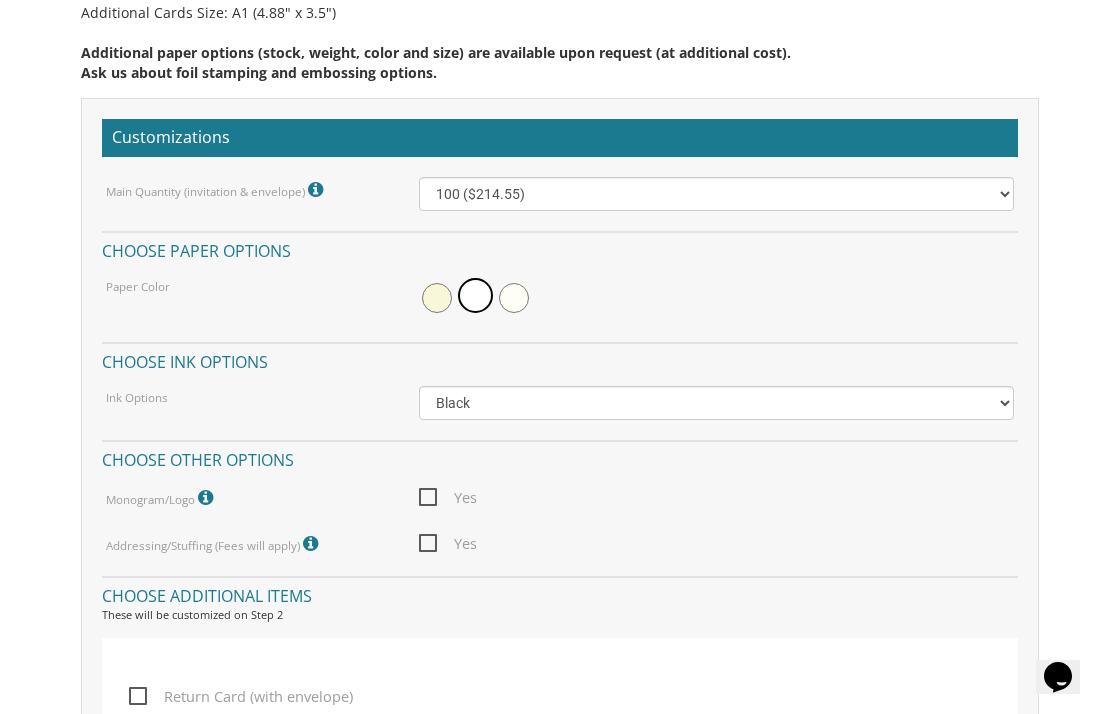 scroll, scrollTop: 1452, scrollLeft: 0, axis: vertical 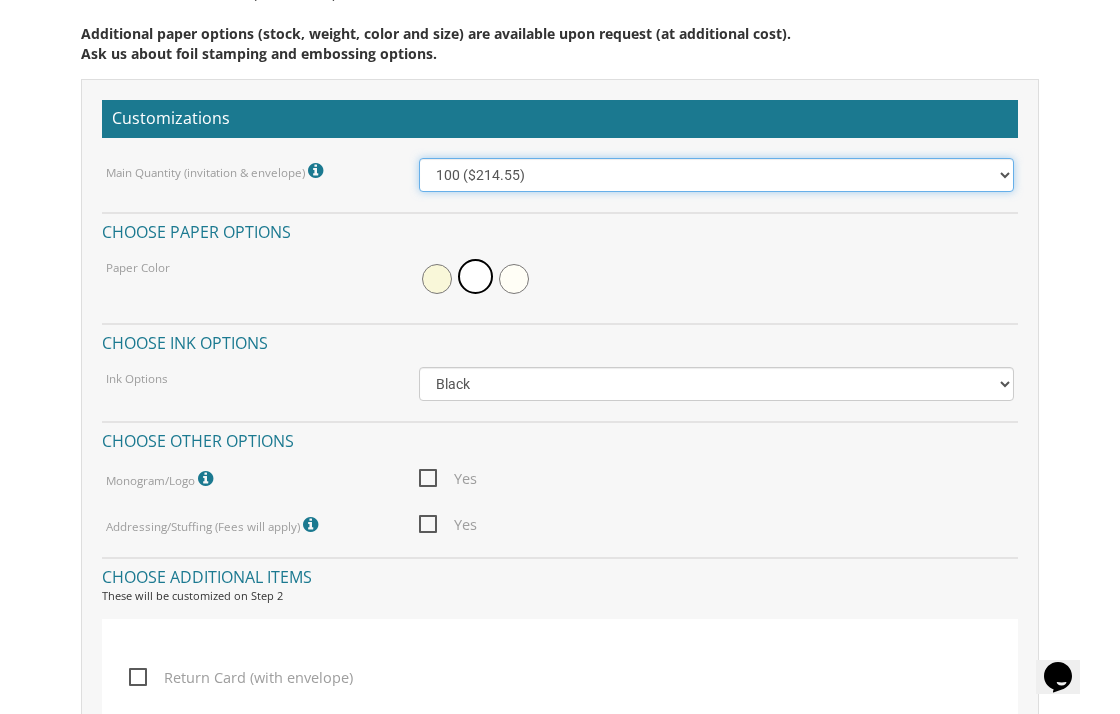 select on "200" 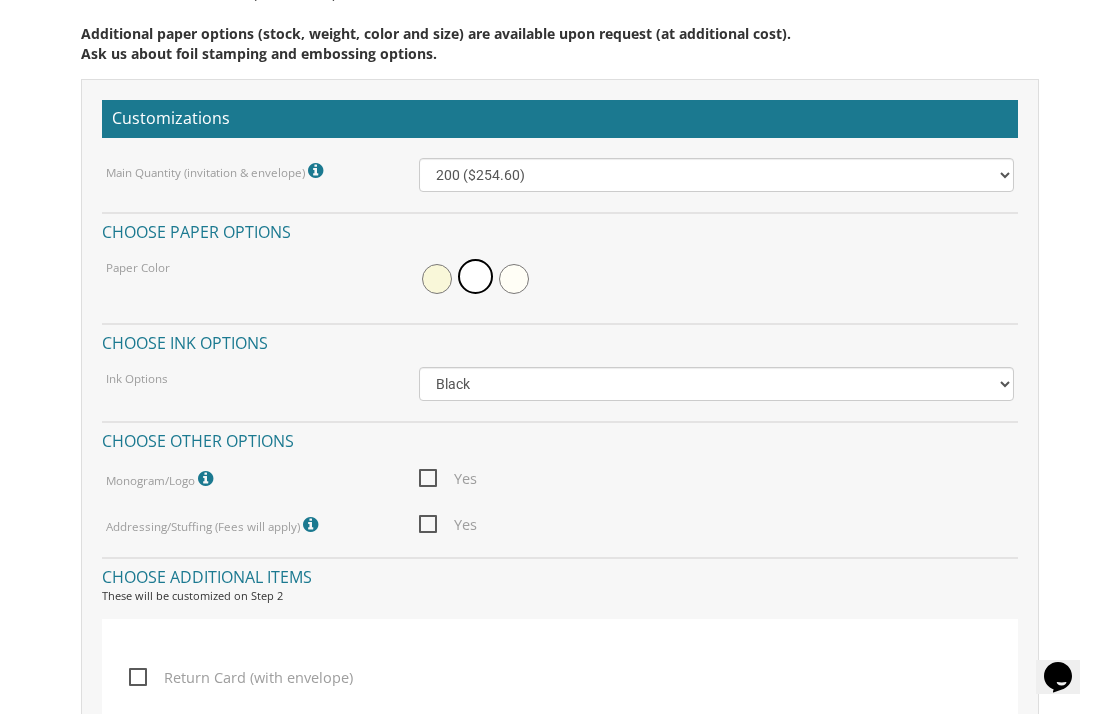 click on "Main Quantity (invitation & envelope) Invitation Size: Princess (5.5" x 8.5") 100 ($214.55) 200 ($254.60) 300 ($294.25) 400 ($333.55) 500 ($373.90) 600 ($413.25) 700 ($452.35) 800 ($491.40) 900 ($528.00) 1000 ($568.05) Choose paper options   Paper Color   Choose ink options   Ink Options Black Colored Ink ($65.00) Black + One Color ($100.00) Two Colors ($165.00) Choose other options   Monogram/Logo For best results, please upload a vector pdf. High res png (transparent background) also acceptable.   Yes     Addressing/Stuffing (Fees will apply) Additional Fees will apply. Please speak to a customer service representative for more information.   Yes" at bounding box center [560, 348] 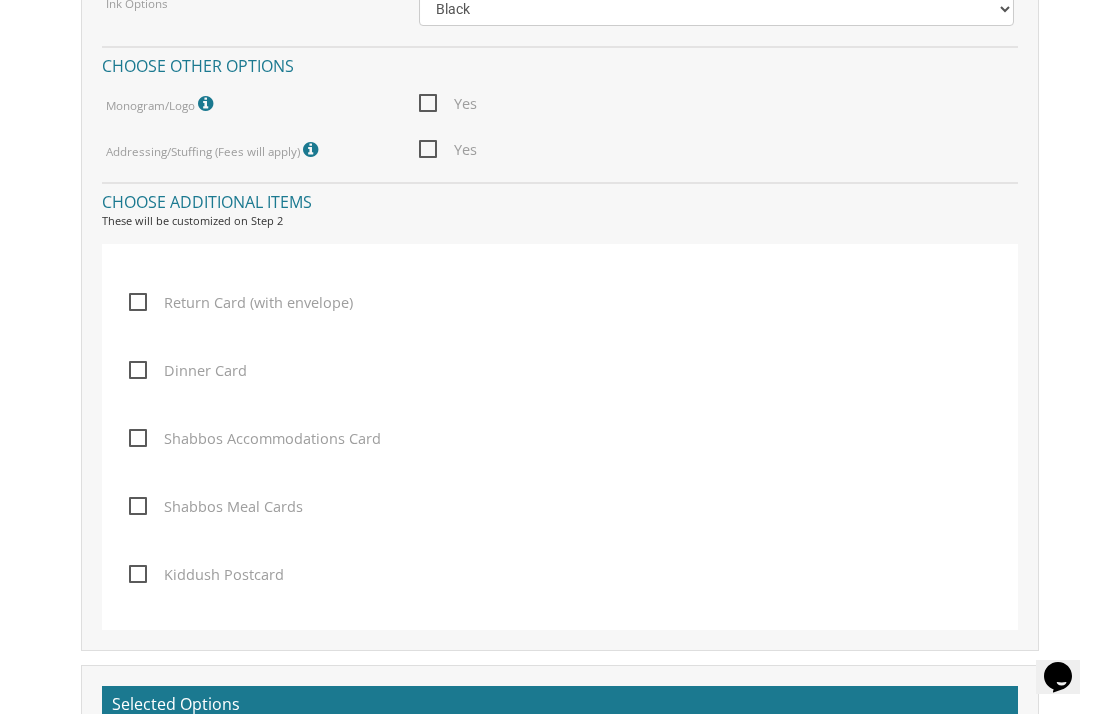 scroll, scrollTop: 1857, scrollLeft: 0, axis: vertical 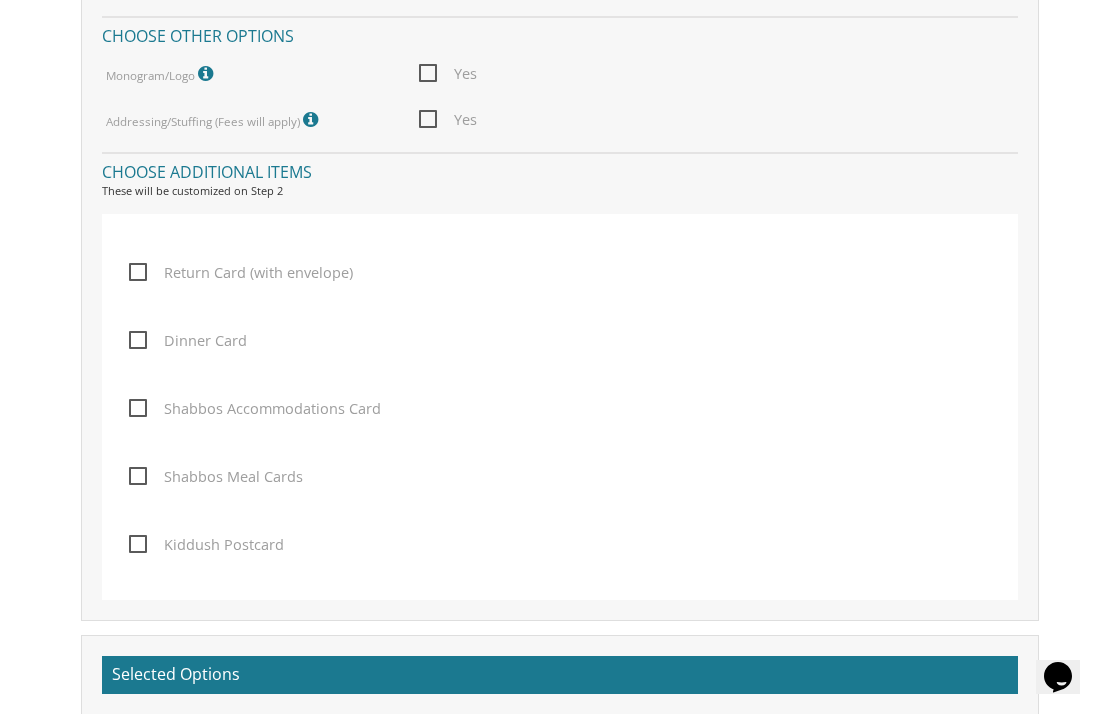 click on "Return Card (with envelope)" at bounding box center [241, 272] 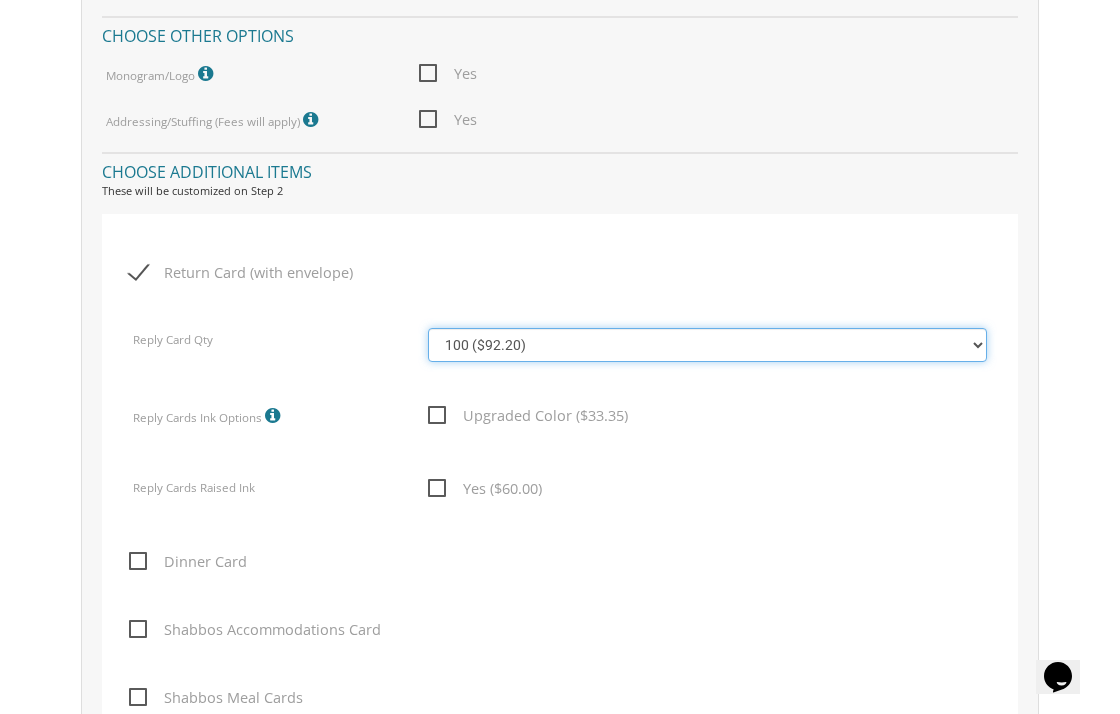 select on "200" 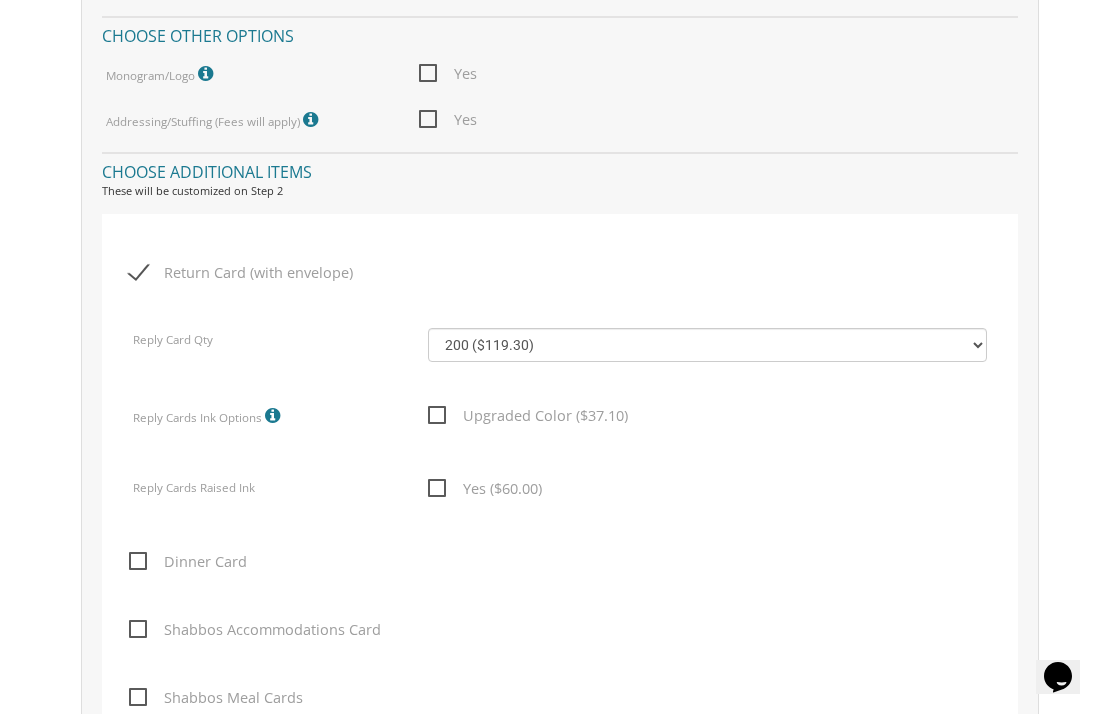 click on "Return Card (with envelope)
Reply Card Qty 100 ($92.20) 200 ($119.30) 300 ($141.90) 400 ($168.75) 500 ($191.00) 600 ($217.80) 700 ($240.15) 800 ($264.65) 900 ($289.05) 1000 ($311.20)   Reply Cards Ink Options Upgraded color will be based on main color options selected above.   Upgraded Color ($37.10)     Reply Cards Raised Ink   Yes ($60.00)
Dinner Card
Shabbos Accommodations Card   Shabbos Meal Cards" at bounding box center [560, 518] 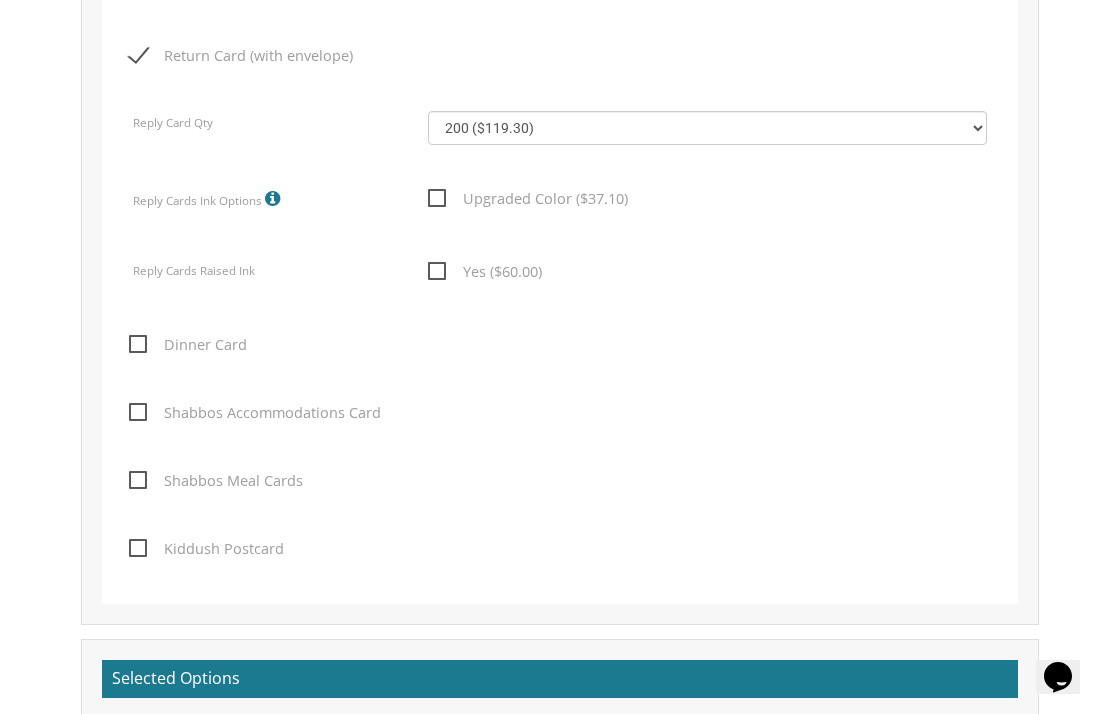 scroll, scrollTop: 2084, scrollLeft: 0, axis: vertical 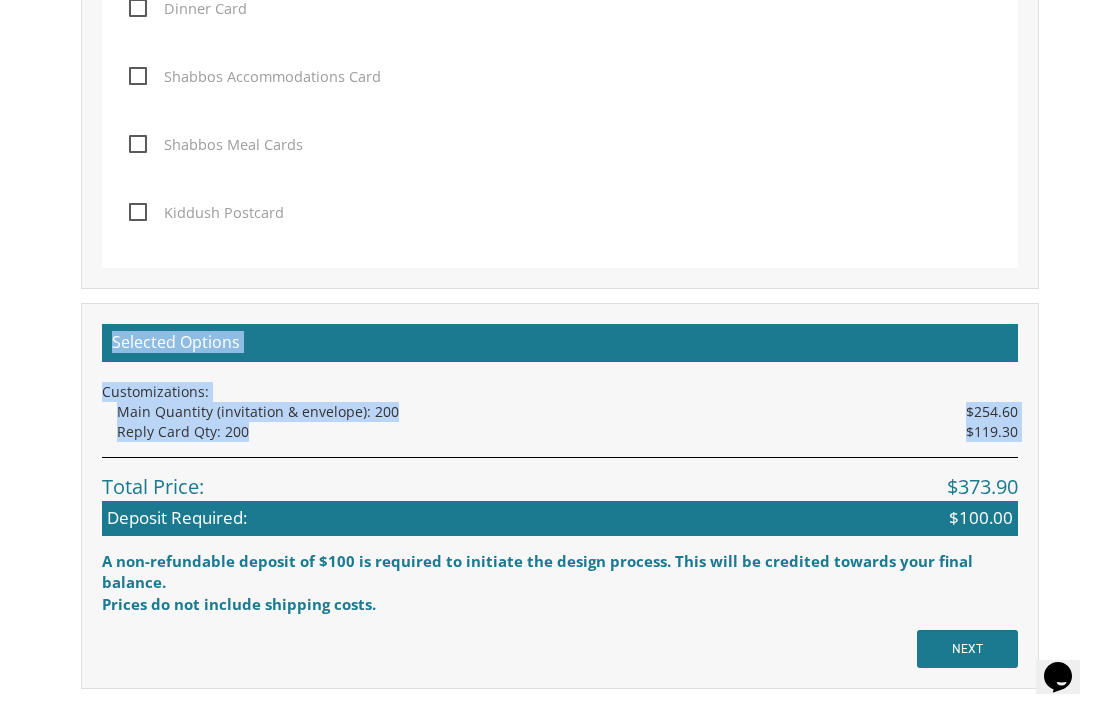 drag, startPoint x: 567, startPoint y: 409, endPoint x: 597, endPoint y: 458, distance: 57.45433 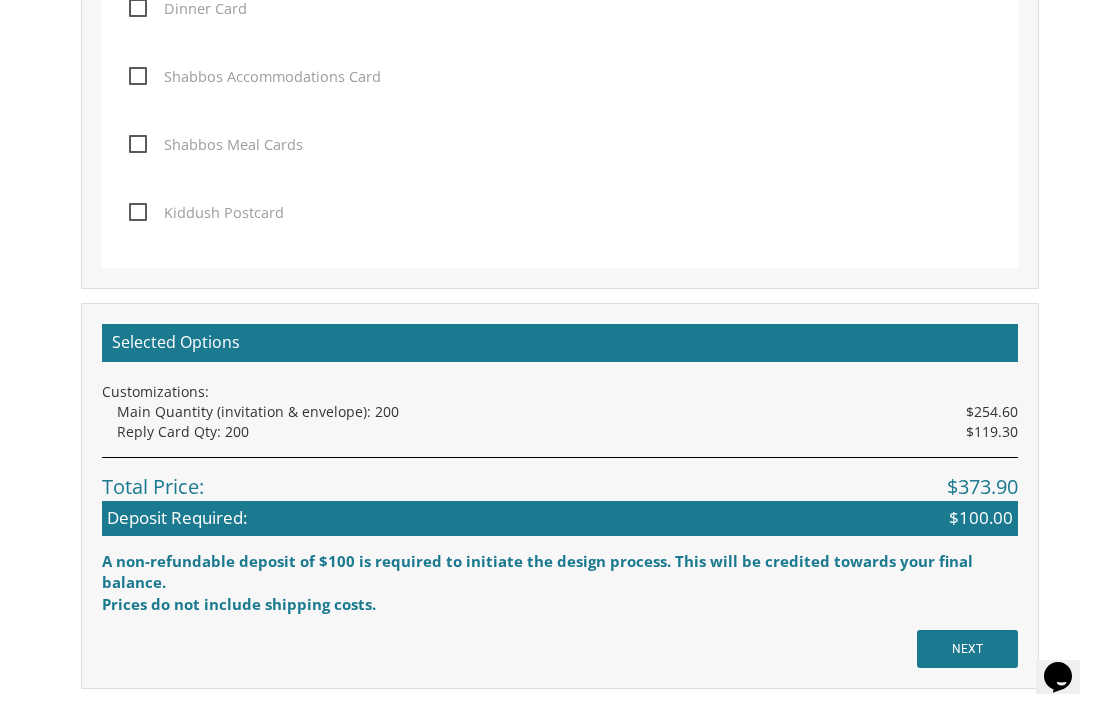click on "Total Price:  $373.90" at bounding box center [560, 479] 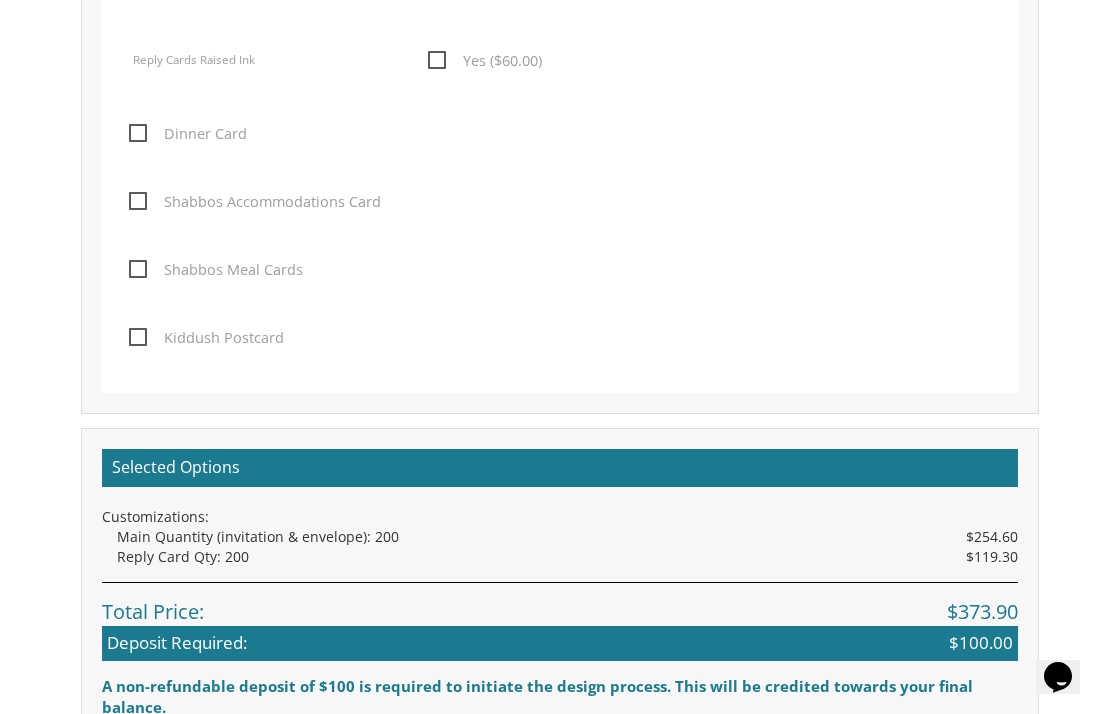 scroll, scrollTop: 2380, scrollLeft: 0, axis: vertical 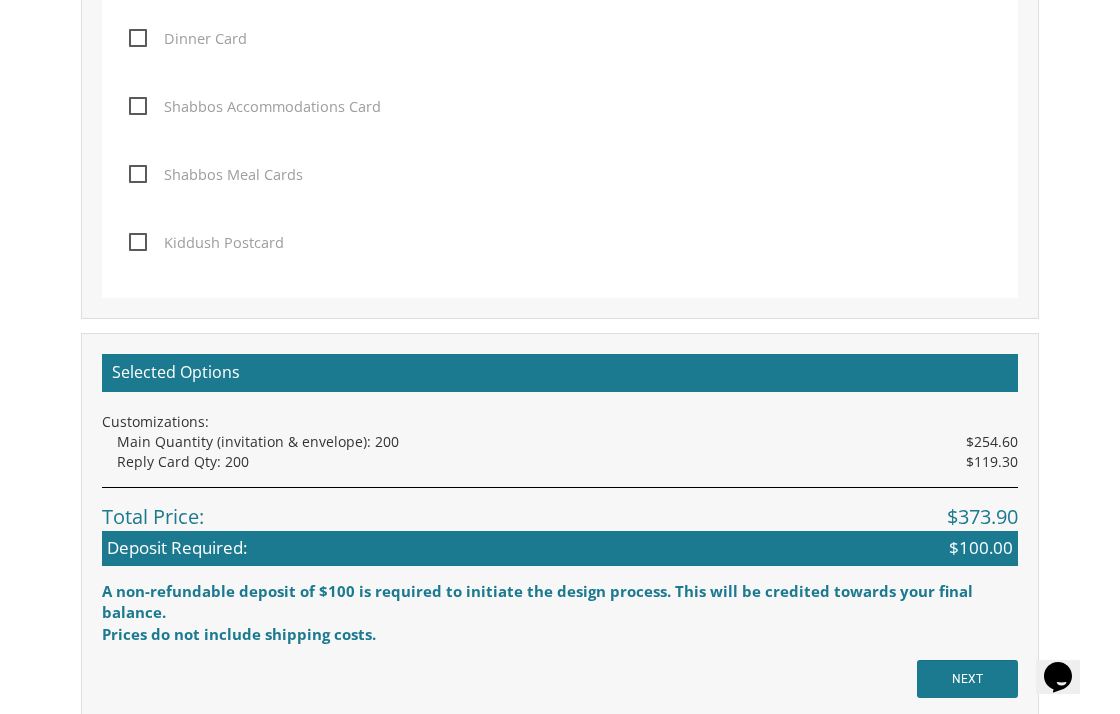 click on "Selected Options Customizations: Main Quantity (invitation & envelope): 200 $254.60 Reply Card Qty: 200 $119.30 Total Price:  $373.90 Deposit Required:  $100.00 A non-refundable deposit of $100 is required to initiate the design process. This will be credited towards your final balance. Prices do  not include shipping costs." at bounding box center [560, 499] 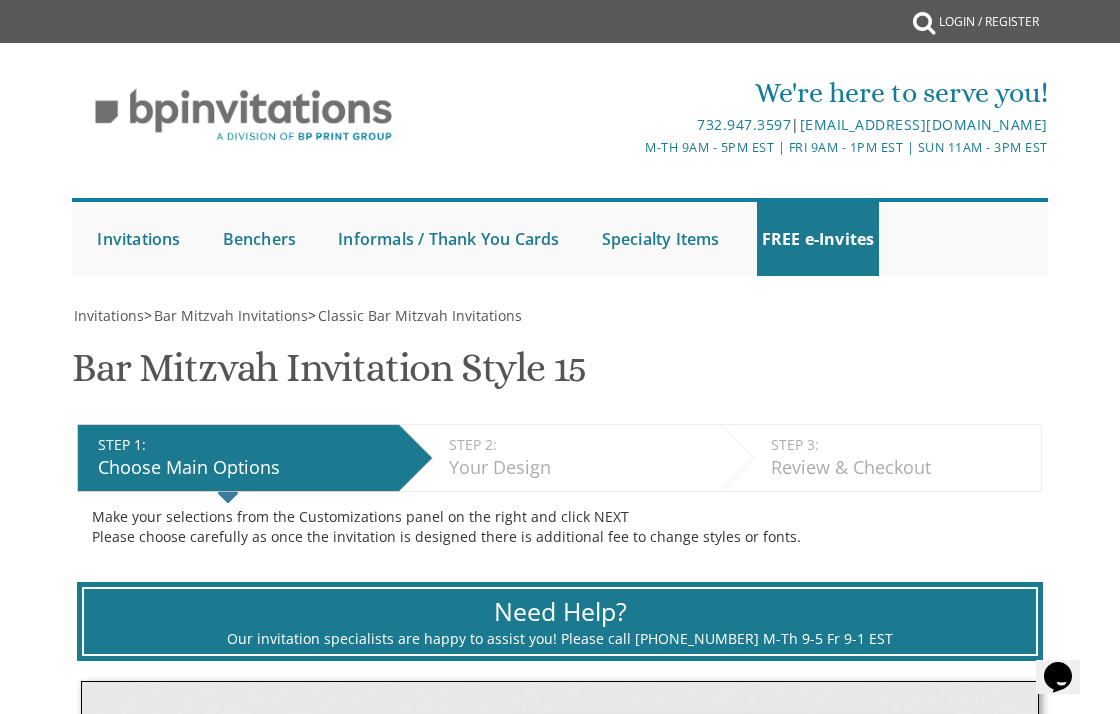 scroll, scrollTop: 0, scrollLeft: 0, axis: both 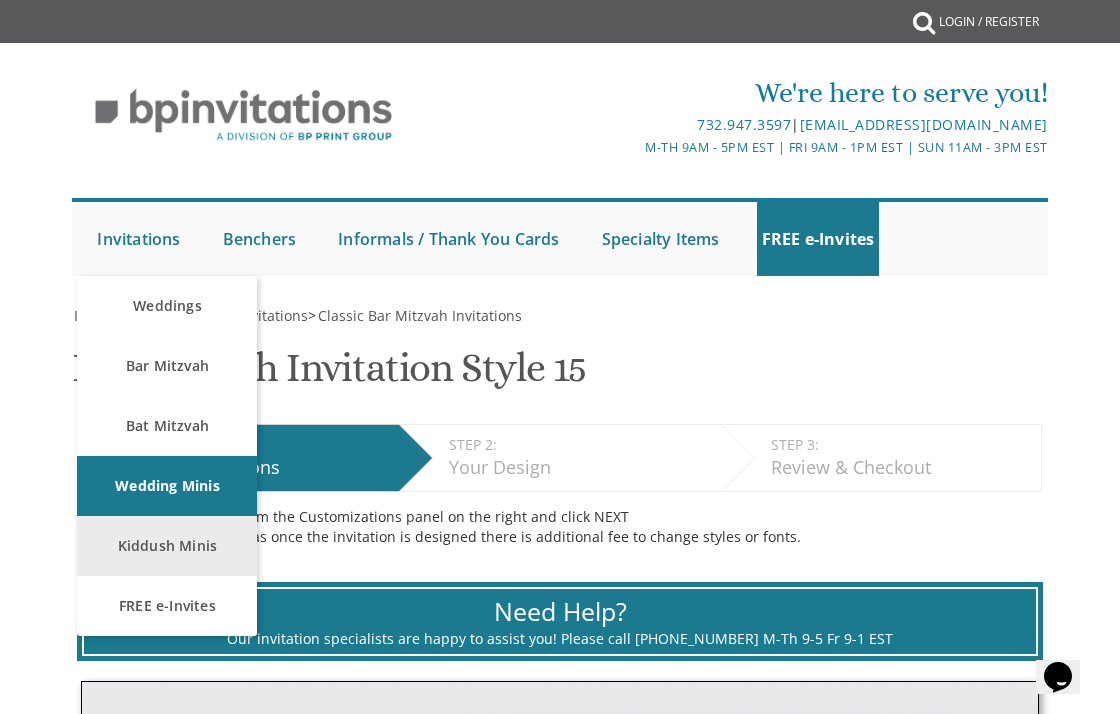 click on "Kiddush Minis" at bounding box center [167, 546] 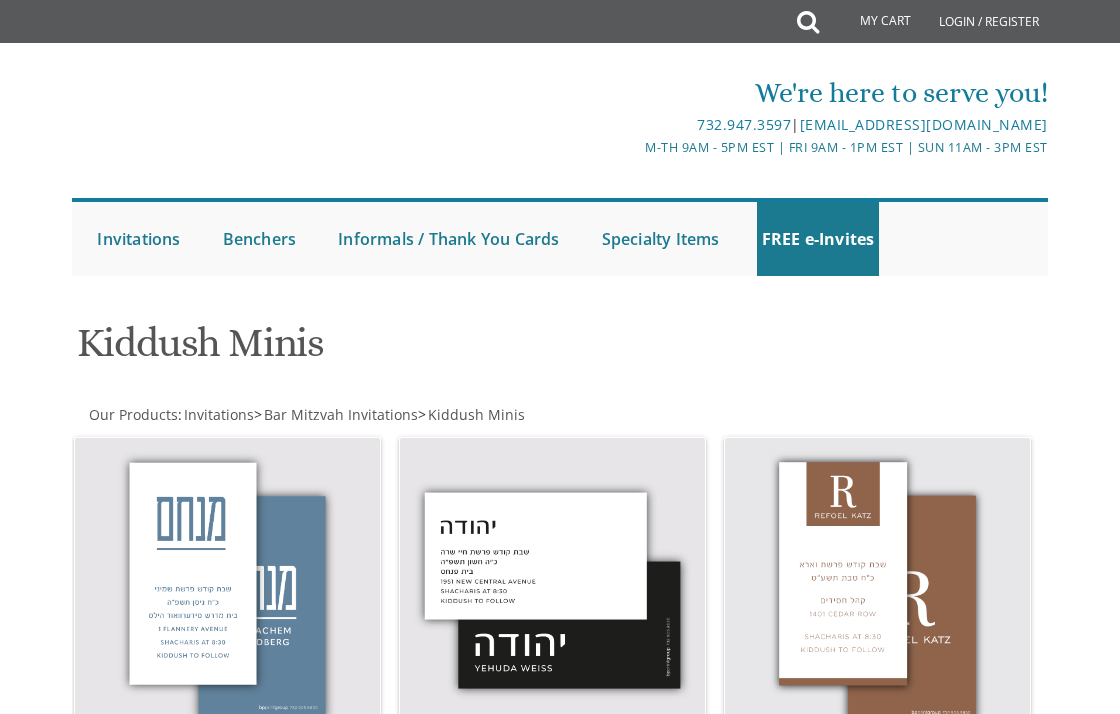 scroll, scrollTop: 0, scrollLeft: 0, axis: both 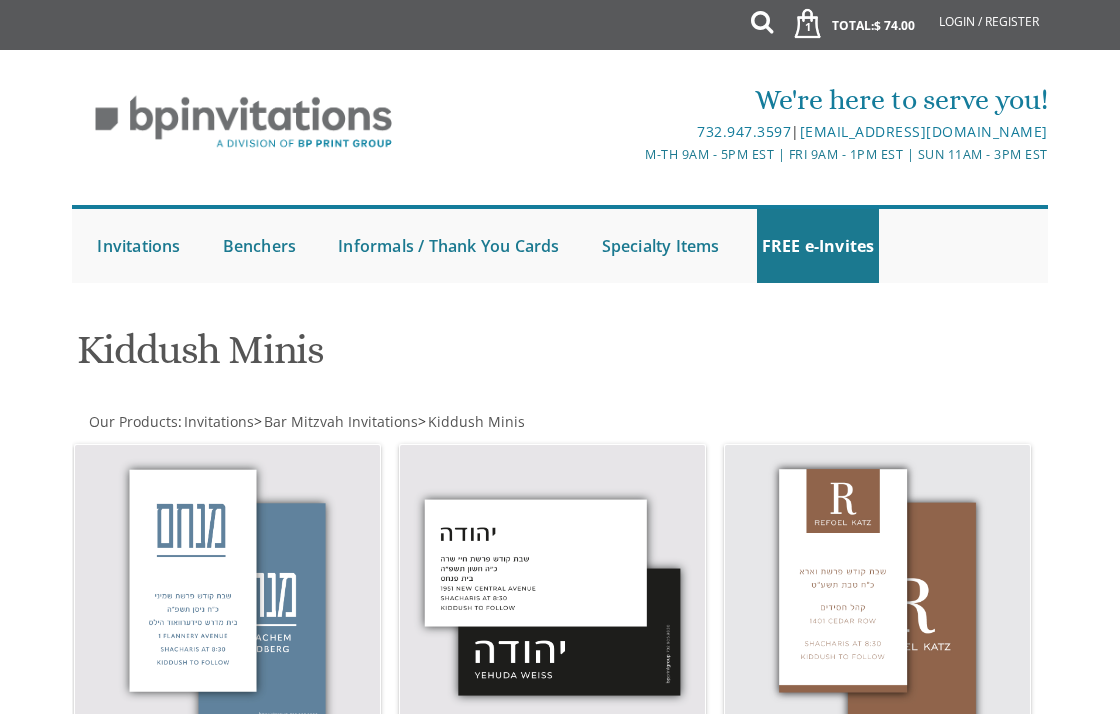 click on "Kiddush Minis" at bounding box center [560, 357] 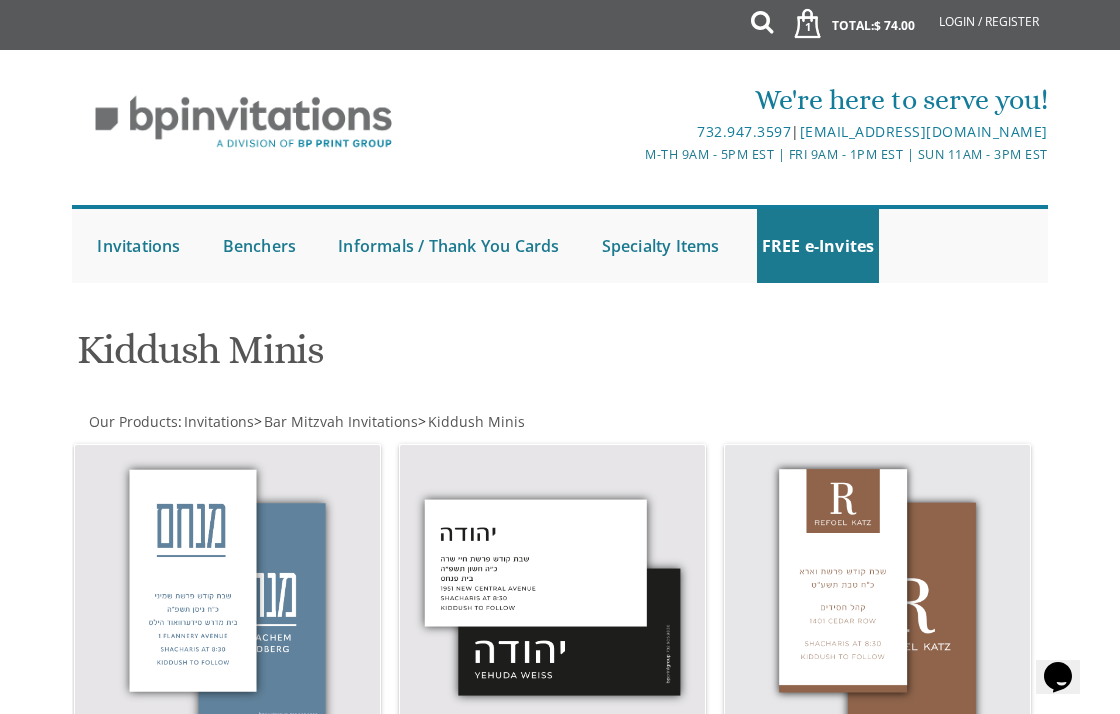 scroll, scrollTop: 0, scrollLeft: 0, axis: both 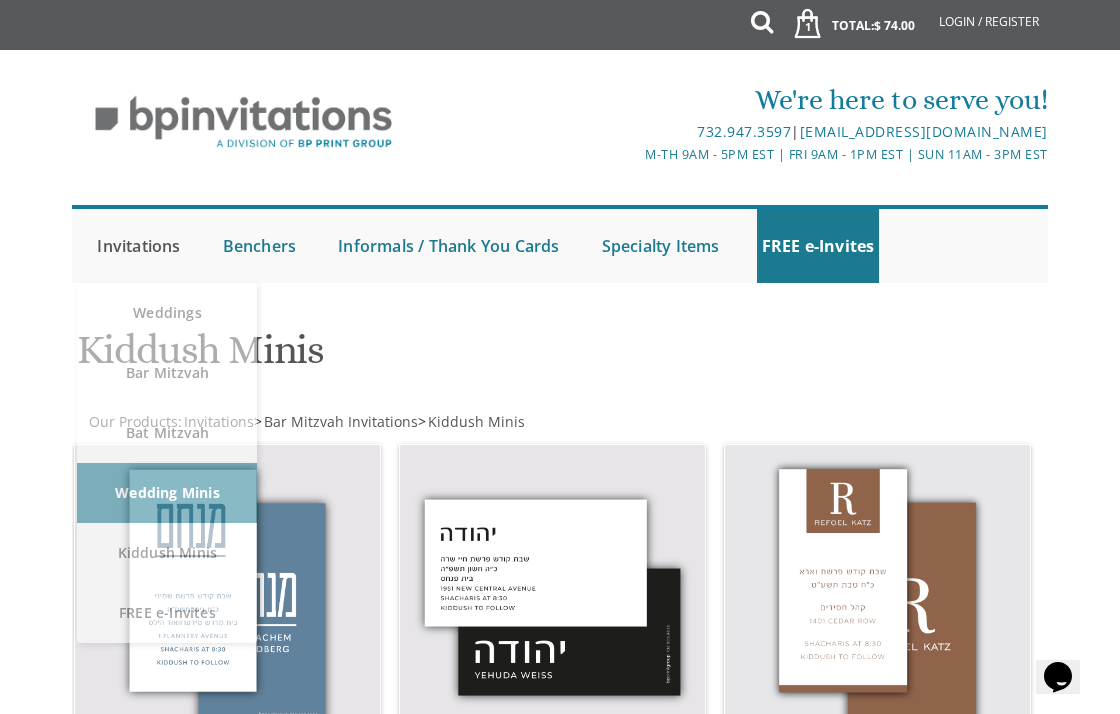 click on "Invitations" at bounding box center (138, 246) 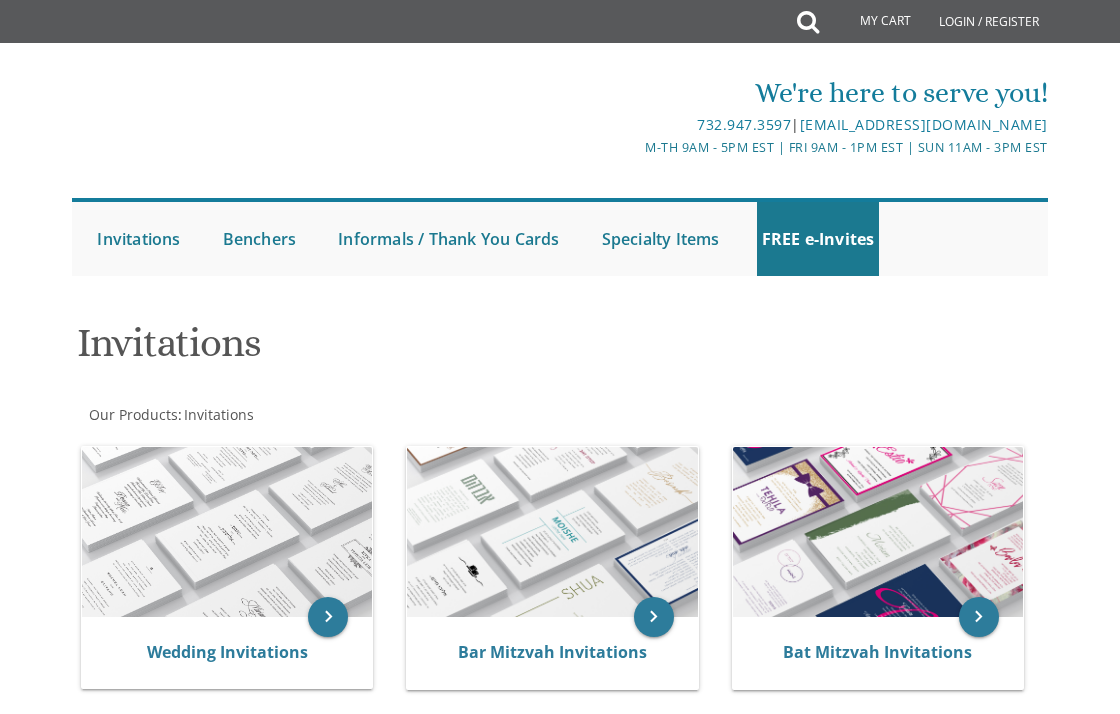 scroll, scrollTop: 0, scrollLeft: 0, axis: both 